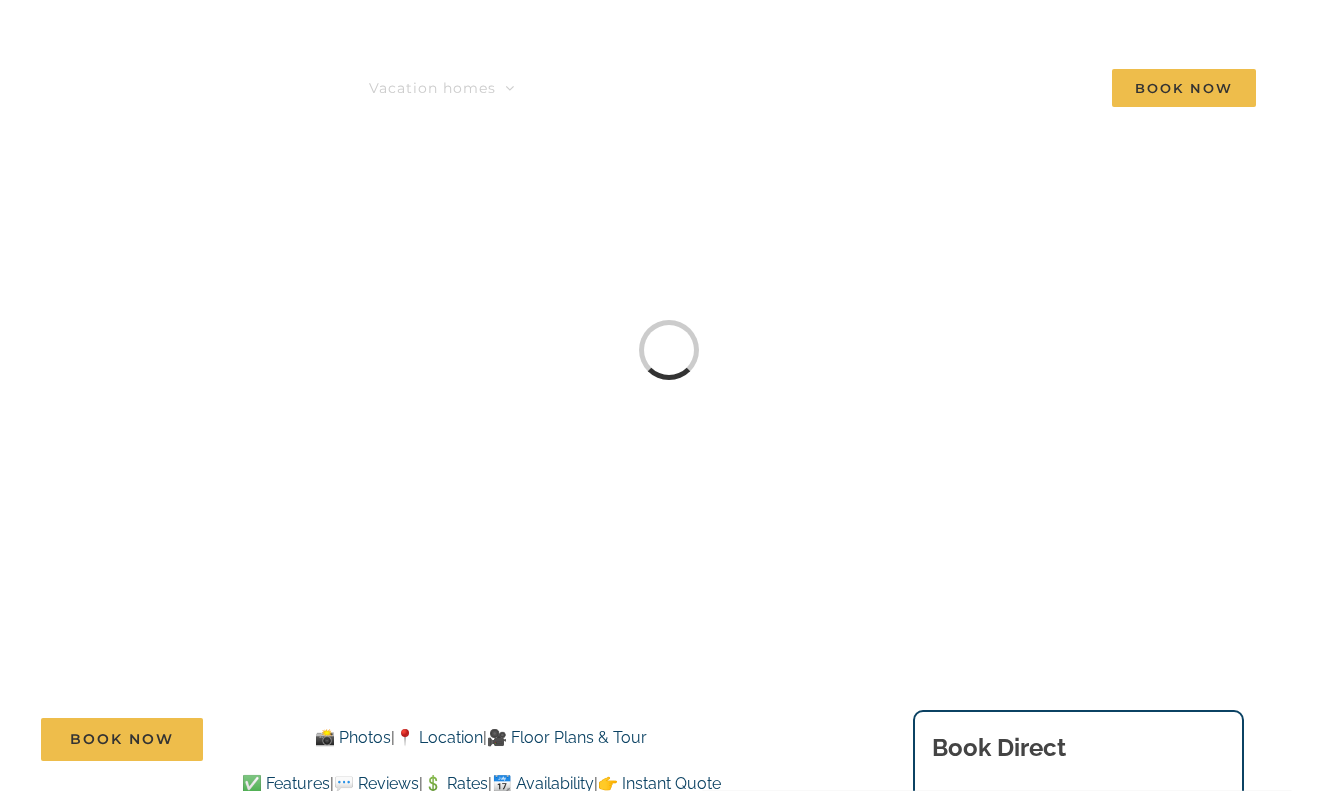 scroll, scrollTop: 0, scrollLeft: 0, axis: both 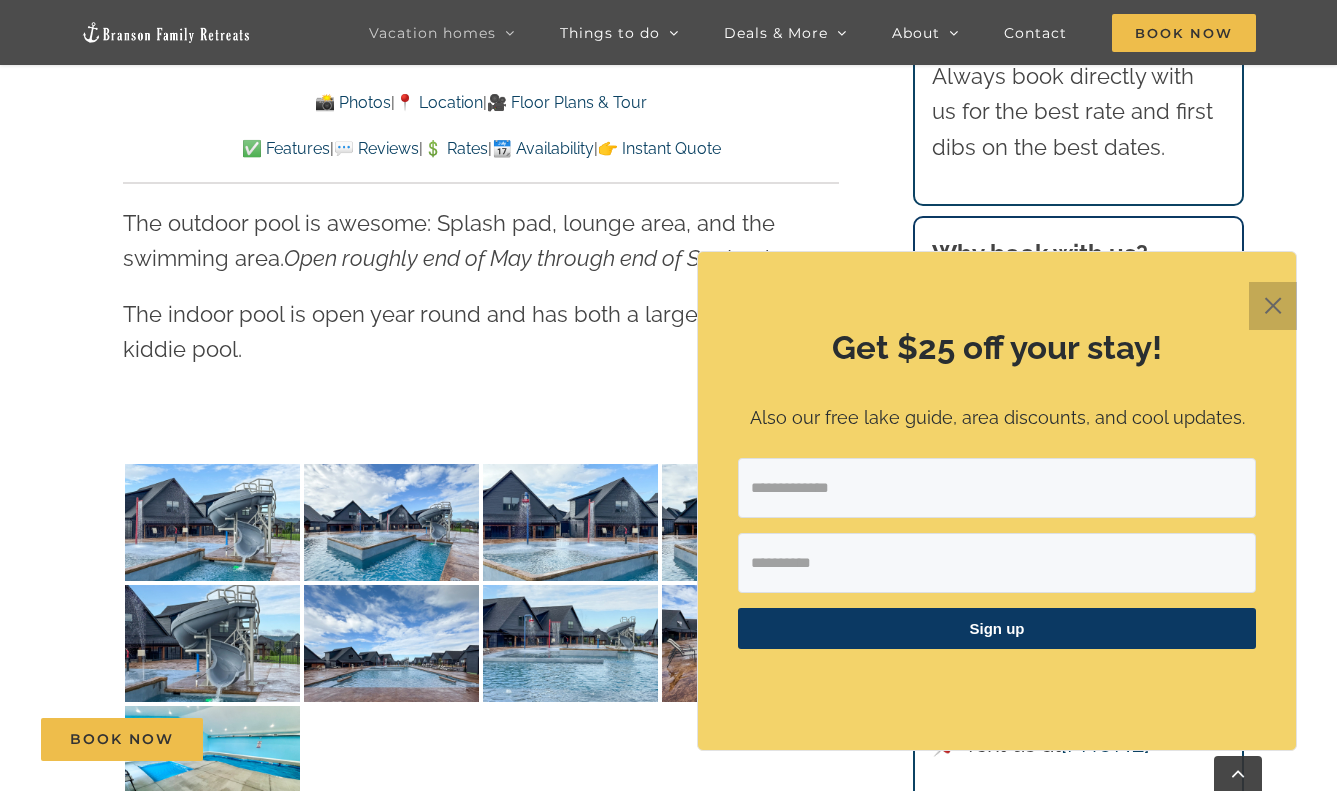 click on "✕" at bounding box center (1273, 306) 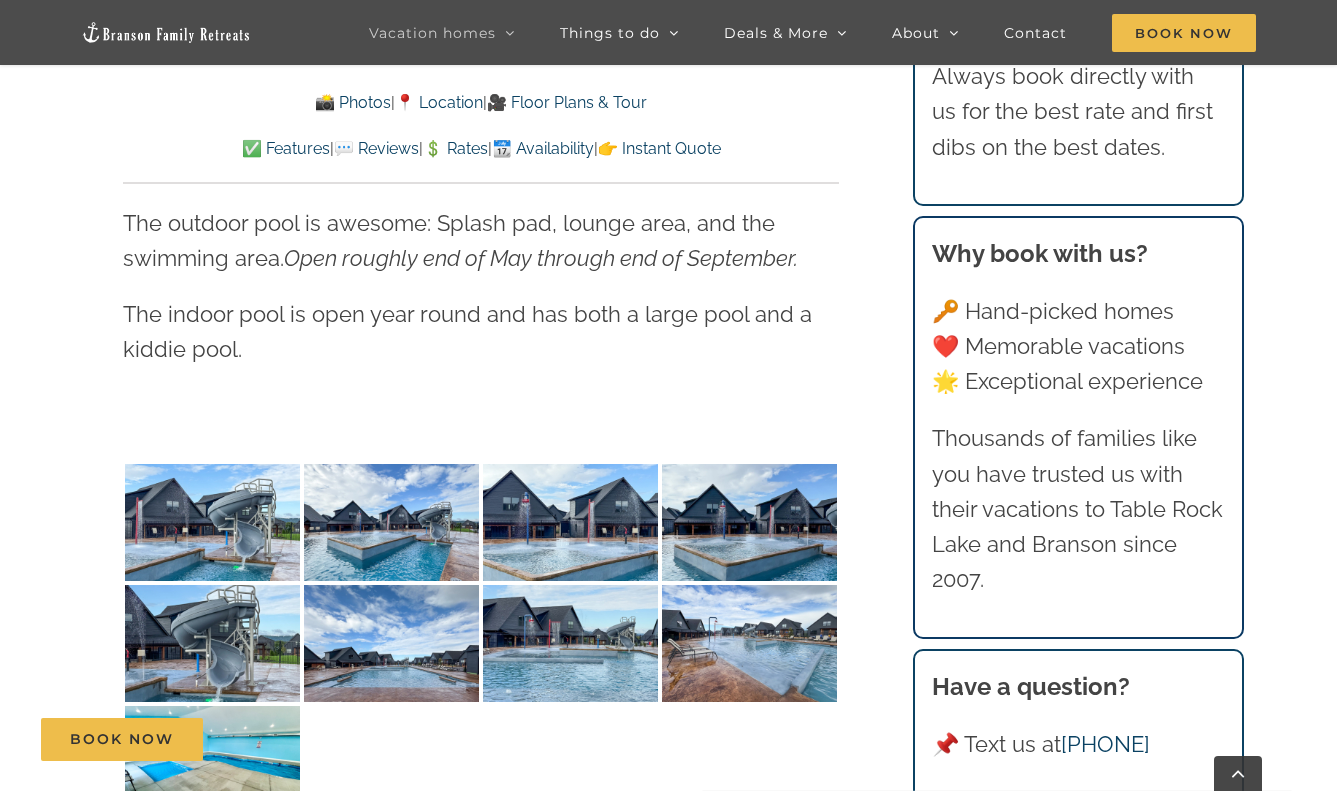 click on "Copper Pointe at Table Rock Lake | Branson Family Retreats [EMAIL] [DATE]
📸 Photos    |    📍 Location    |    🎥 Floor Plans & Tour
✅ Features    |    💬 Reviews    |    💲 Rates    |    📆 Availability    |    👉 Instant Quote
📸 Photos  |  📍 Location  |  🎥 Floor Plans & Tour
✅ Features  |  💬 Reviews  |  💲 Rates  |  📆 Availability  |  👉 Instant Quote
Copper Pointe For an earthy luxury stay, Copper Pointe is the extraordinary vacation rental for up to 12 discerning guests.
⭐️⭐️⭐️⭐️⭐️
Branson Family Retreats has done an amazing job with this property. The view out the back overlooking the water is amazing. Everything is fresh and new and very clean.
The decor is fun and the amenities are great! And their communication is outstanding! Would highly recommend this property if you’re thinking about booking it!
– [FIRST] ([STATE])
5  /  50" at bounding box center [668, 2746] 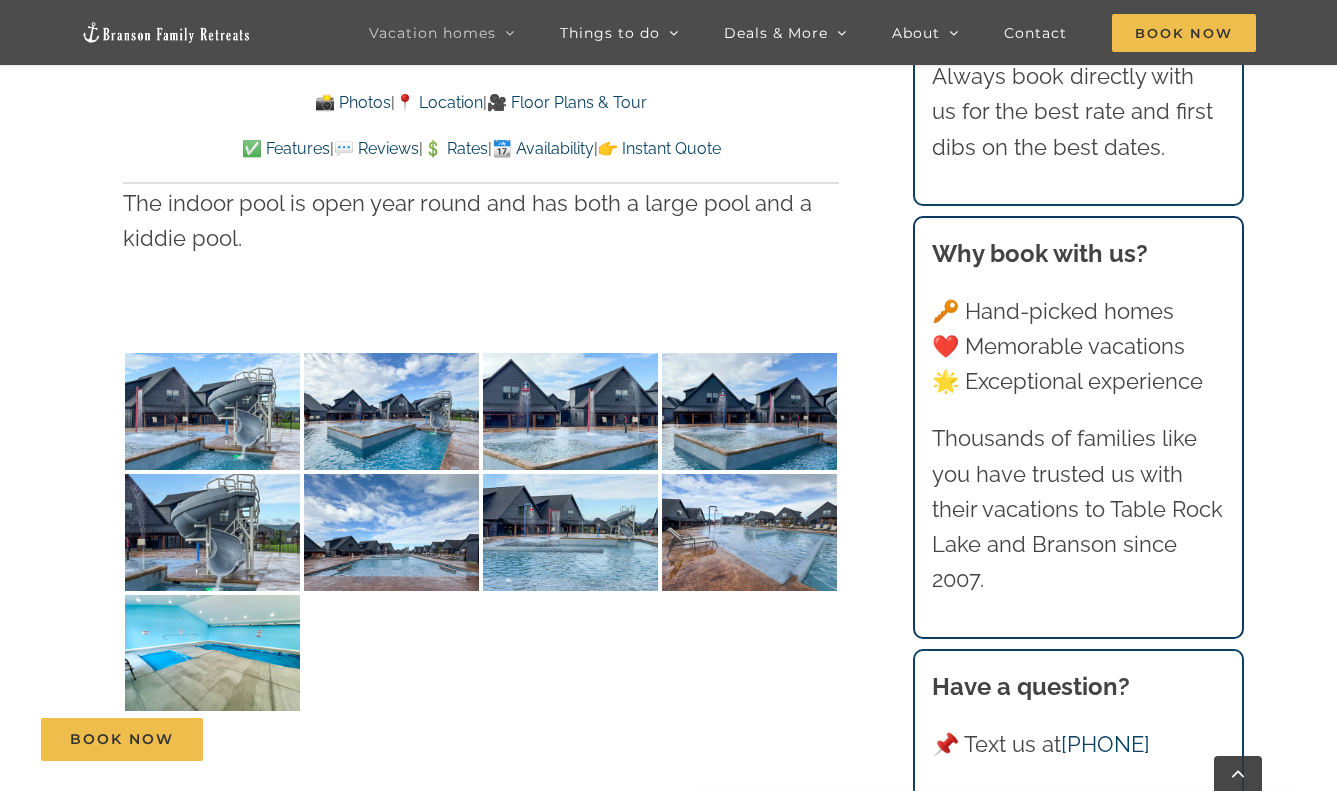 scroll, scrollTop: 4383, scrollLeft: 0, axis: vertical 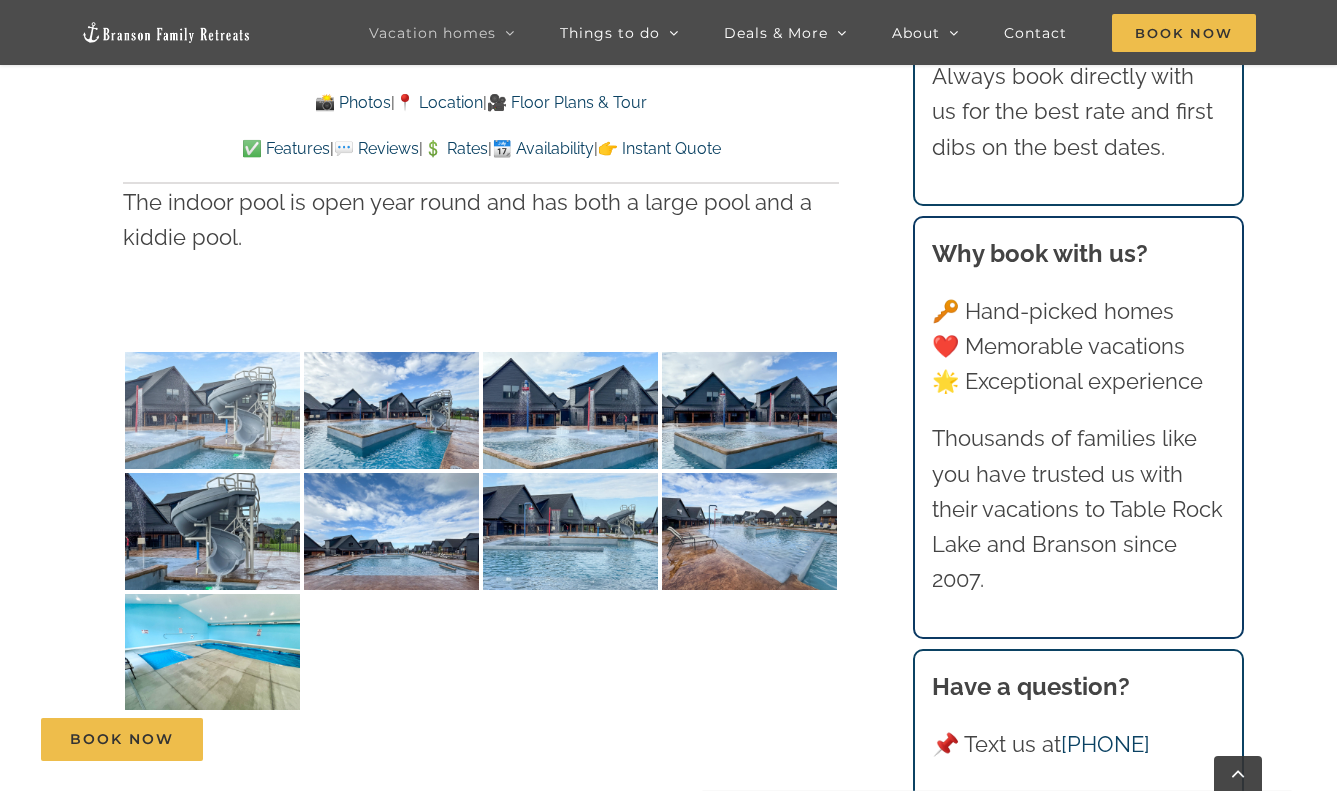 click at bounding box center [212, 410] 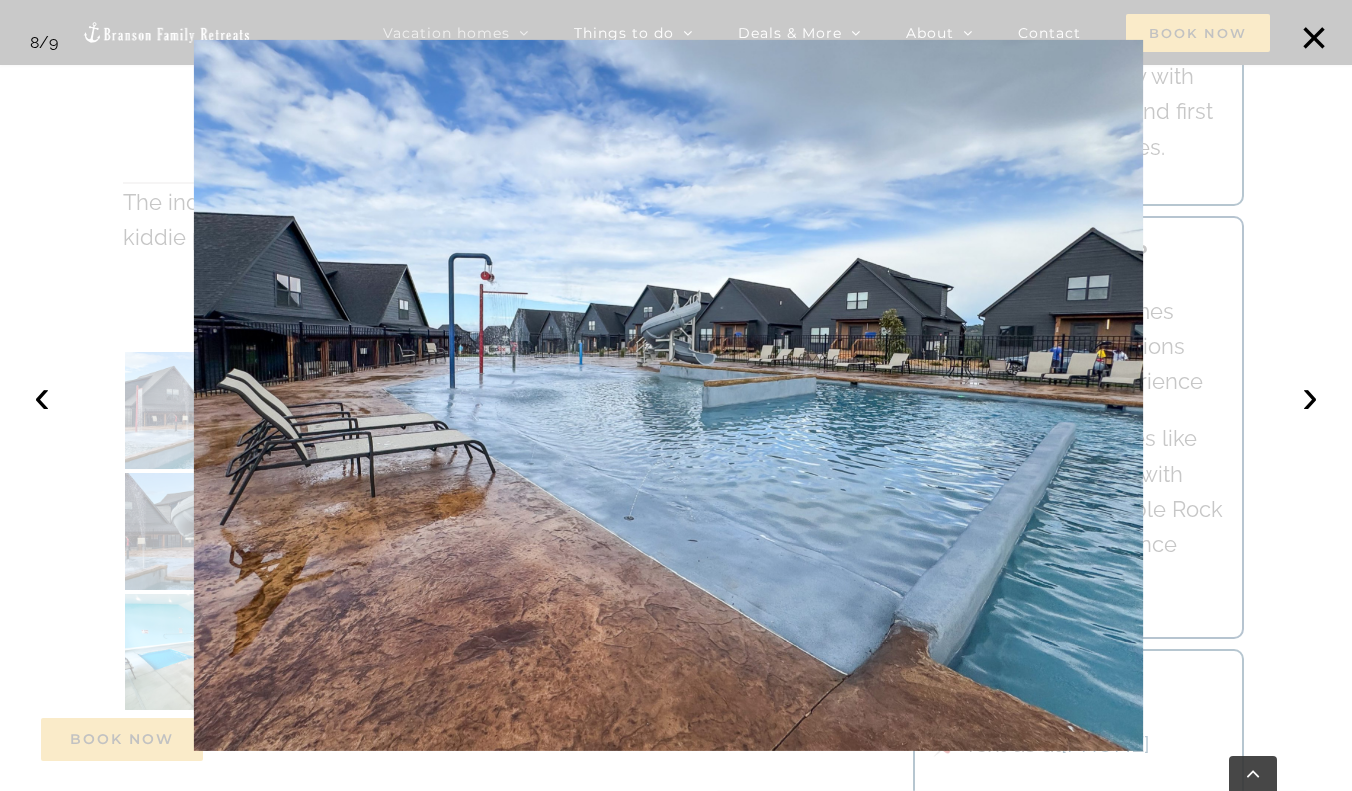 click at bounding box center [676, 395] 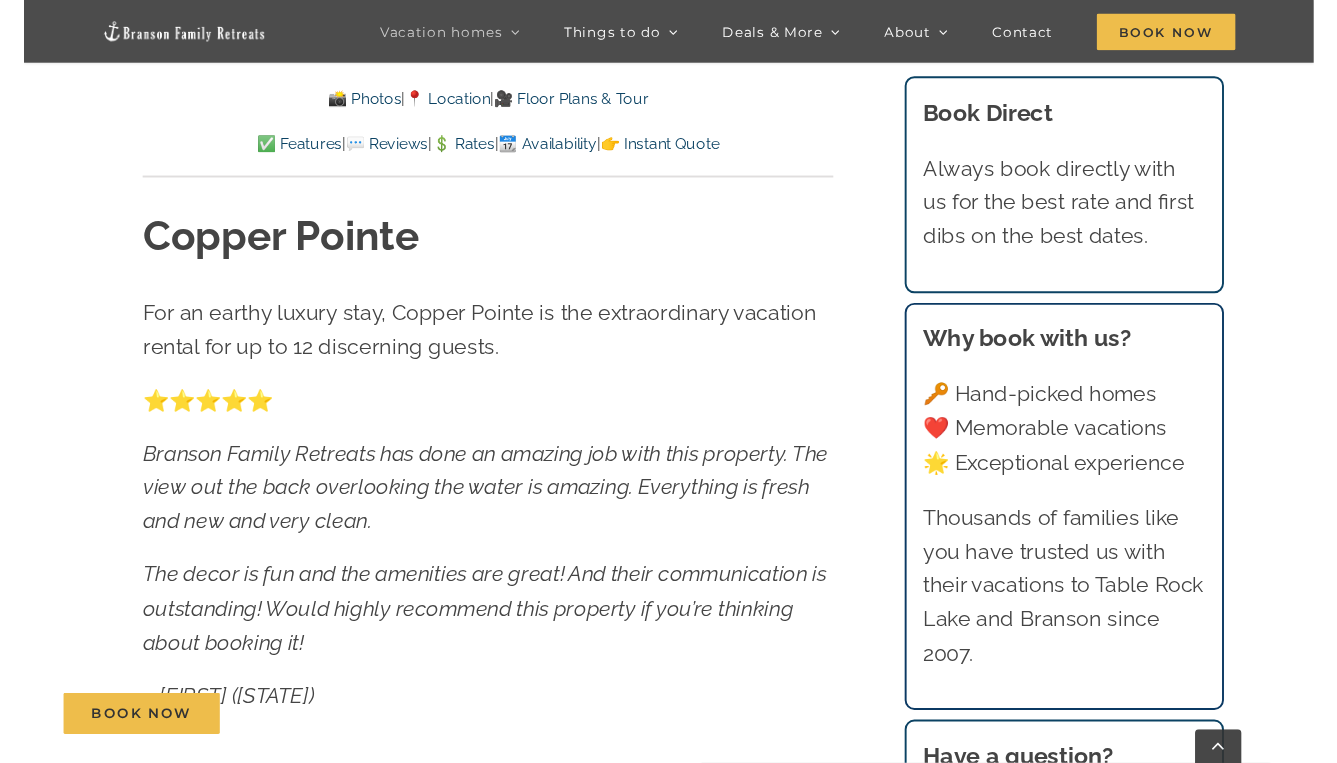 scroll, scrollTop: 801, scrollLeft: 0, axis: vertical 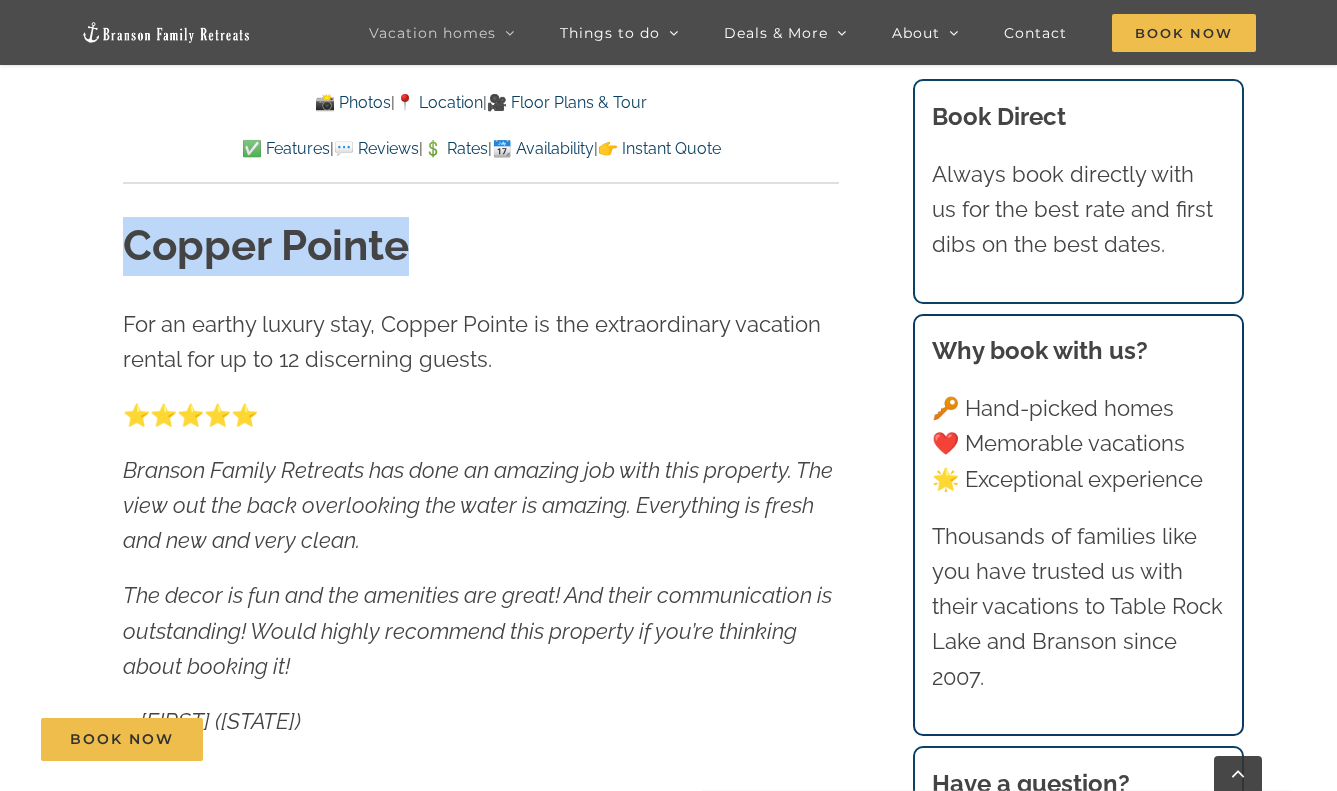 drag, startPoint x: 130, startPoint y: 251, endPoint x: 401, endPoint y: 244, distance: 271.0904 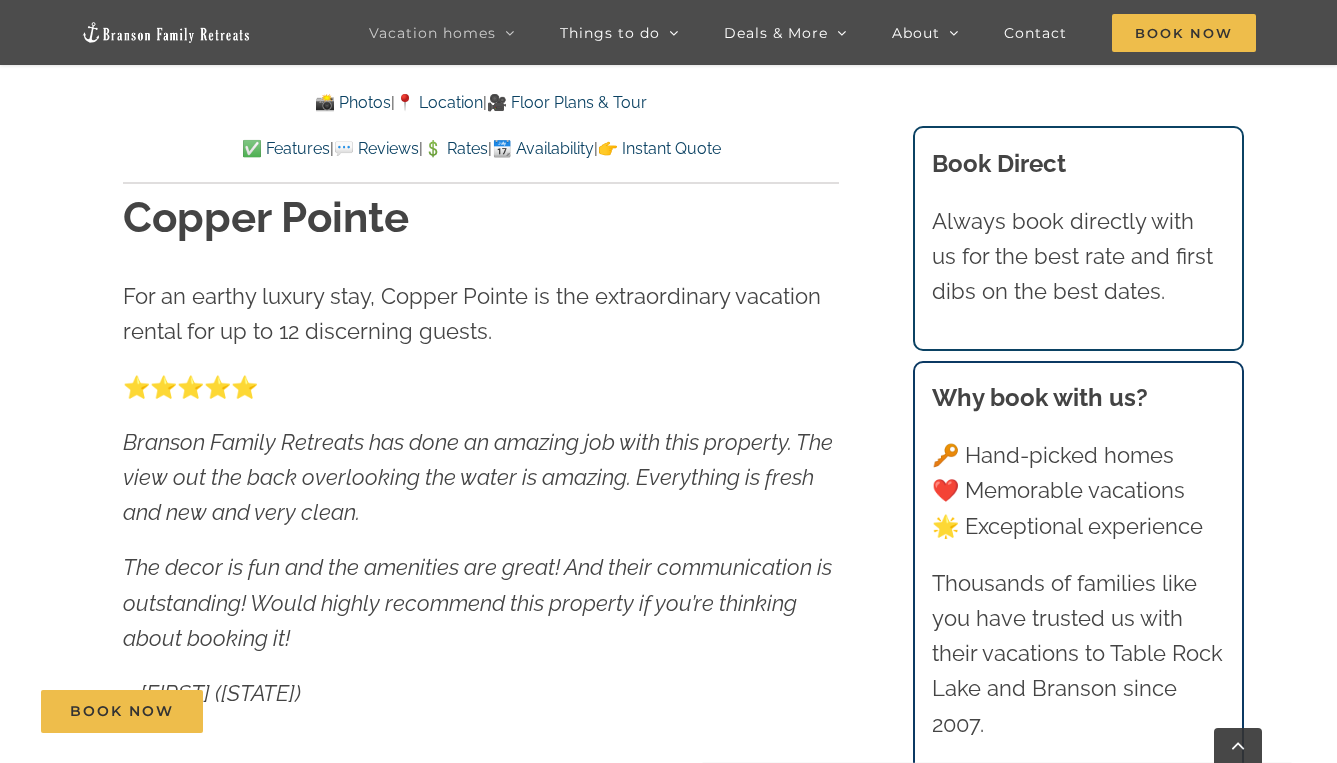 click on "For an earthy luxury stay, Copper Pointe is the extraordinary vacation rental for up to 12 discerning guests." at bounding box center [472, 313] 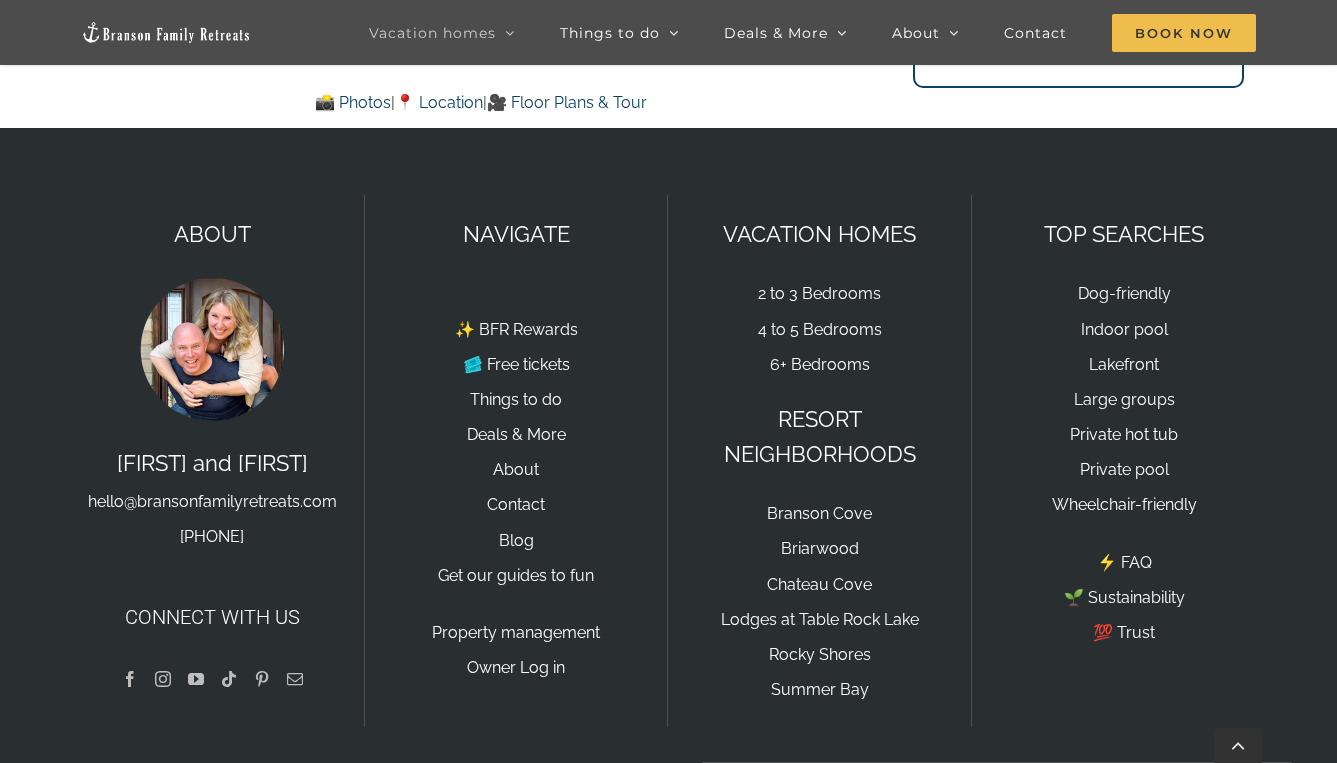 scroll, scrollTop: 13052, scrollLeft: 0, axis: vertical 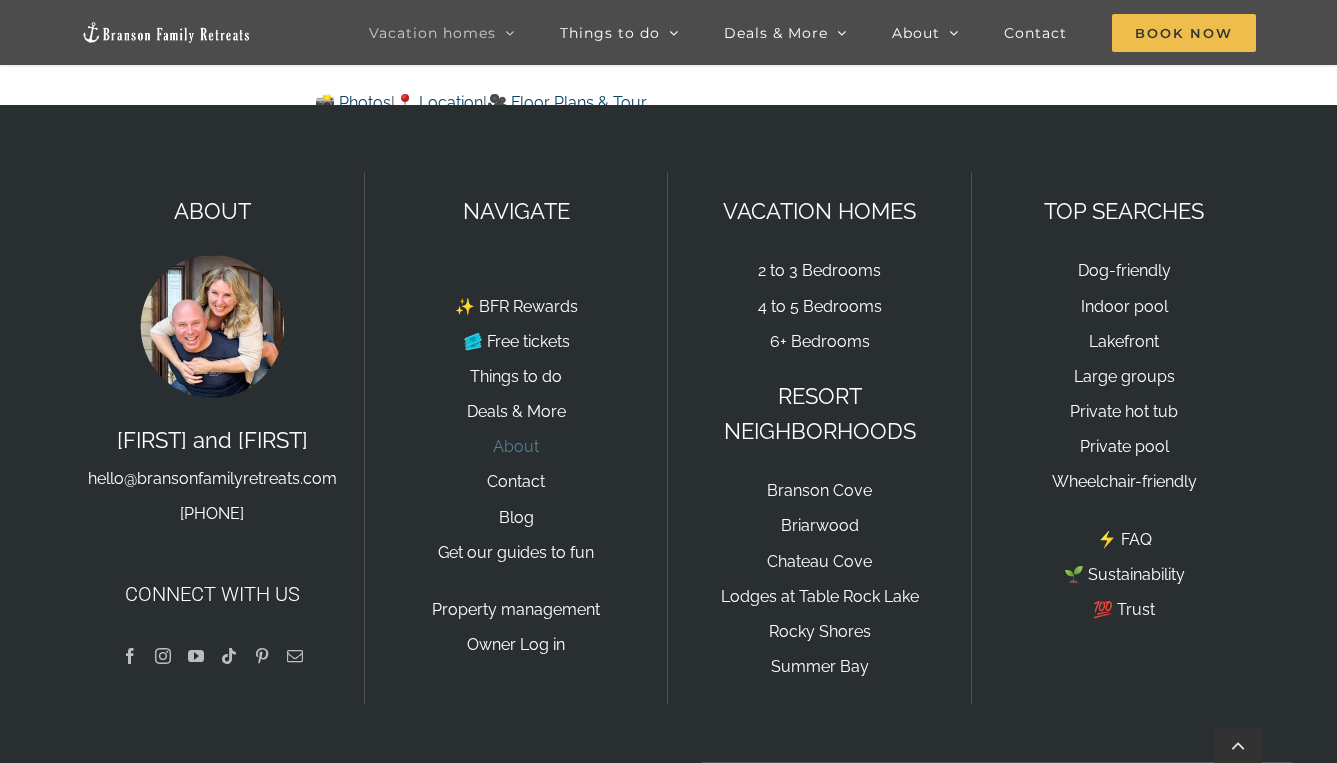 click on "About" at bounding box center (516, 446) 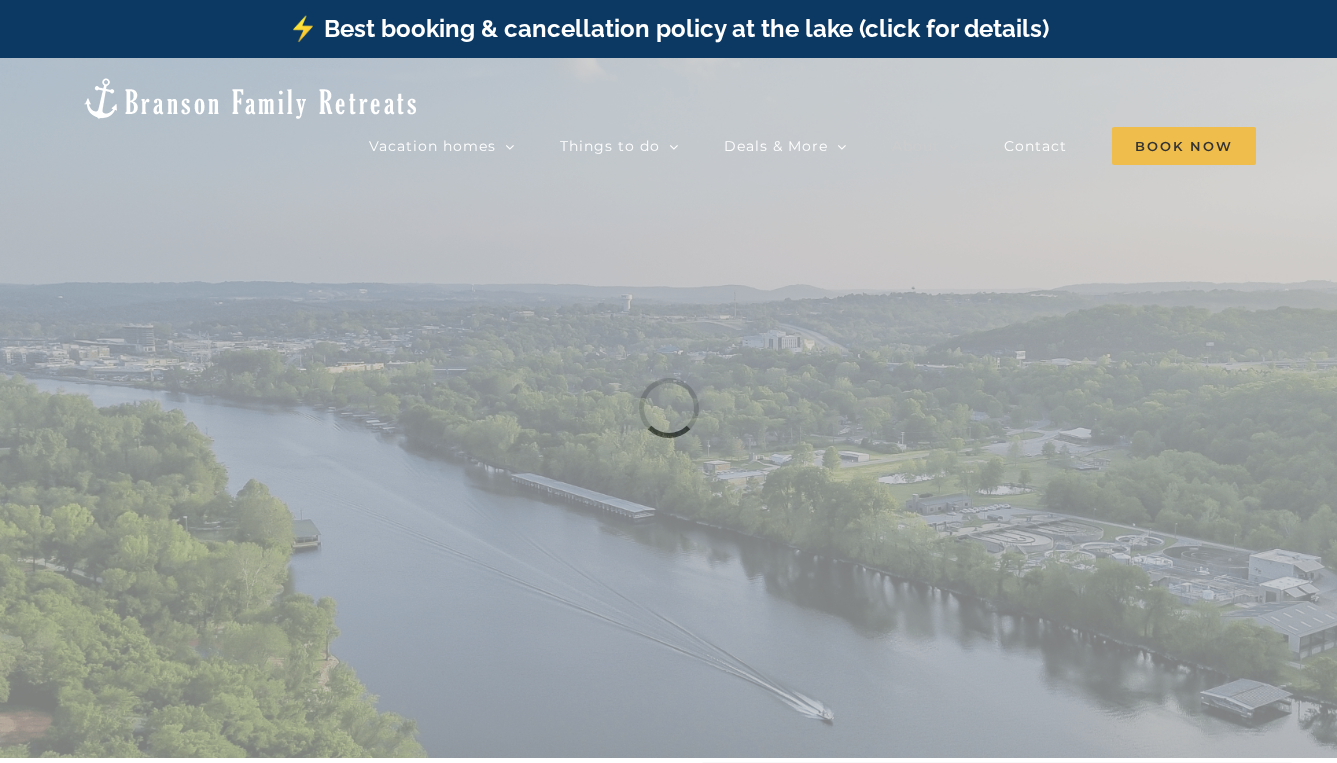 scroll, scrollTop: 0, scrollLeft: 0, axis: both 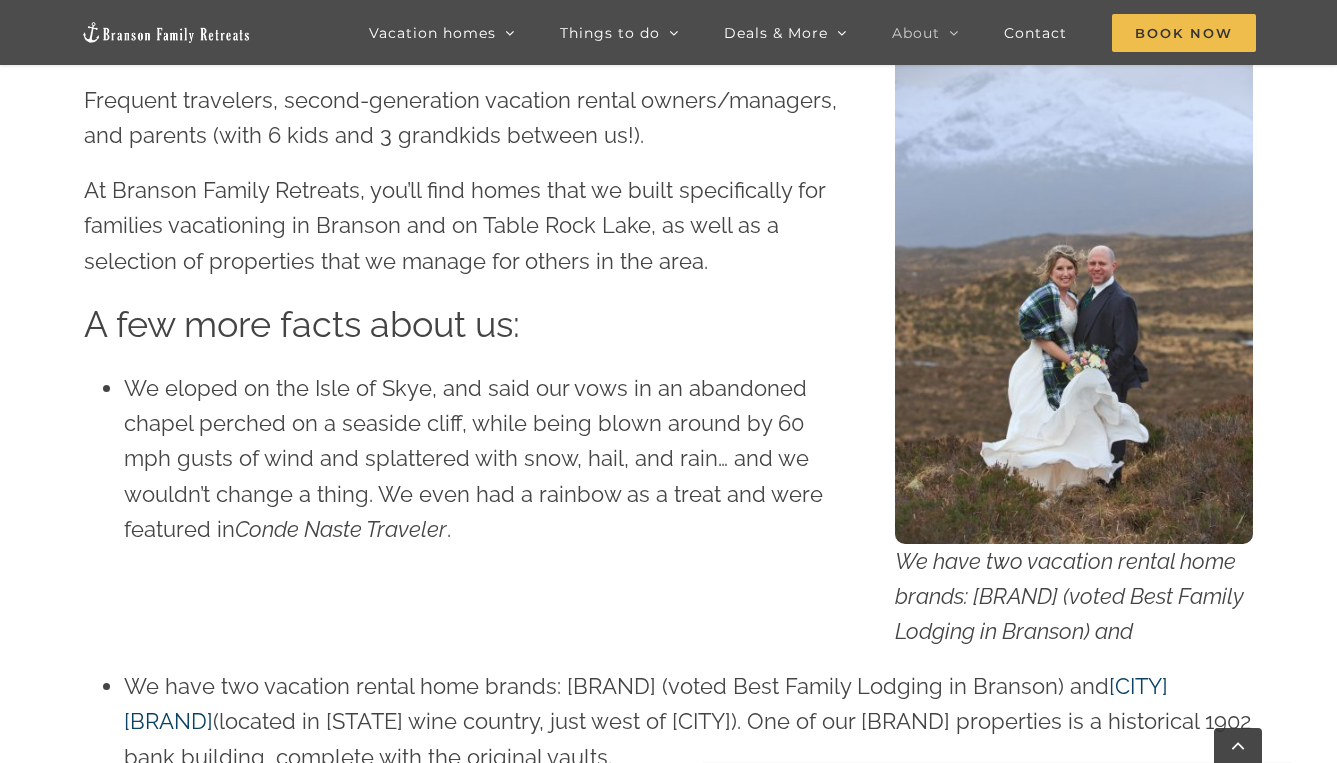 click on "At Branson Family Retreats, you’ll find homes that we built specifically for families vacationing in Branson and on Table Rock Lake, as well as a selection of properties that we manage for others in the area." at bounding box center (454, 225) 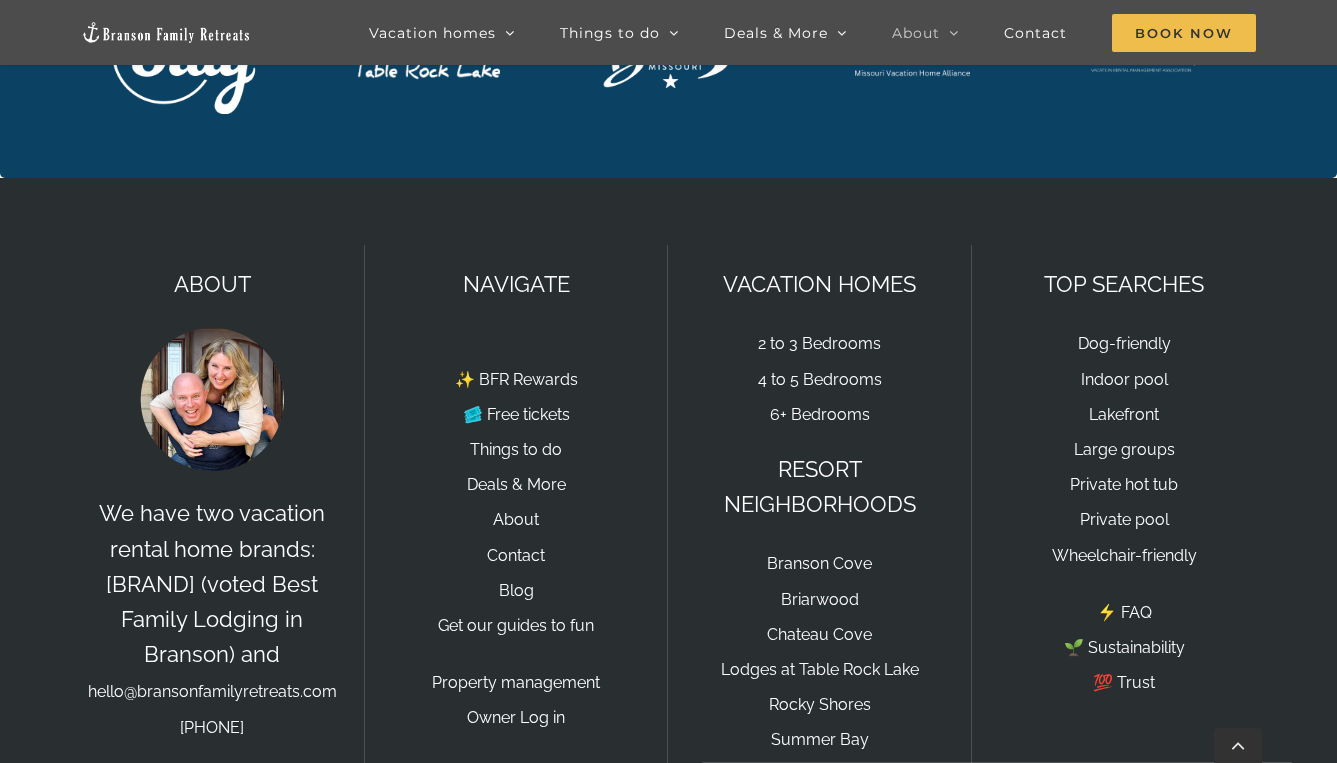 scroll, scrollTop: 3415, scrollLeft: 0, axis: vertical 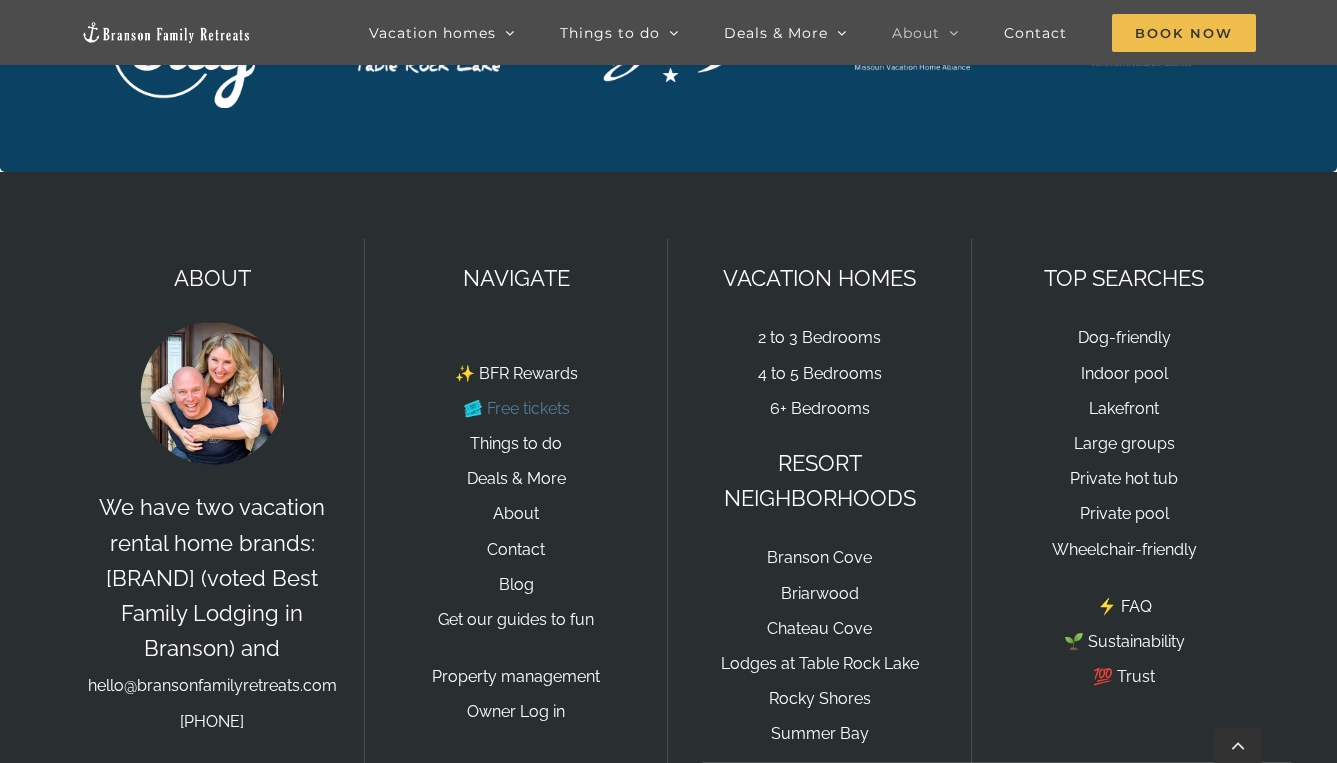 click on "🎟️ Free tickets" at bounding box center [516, 408] 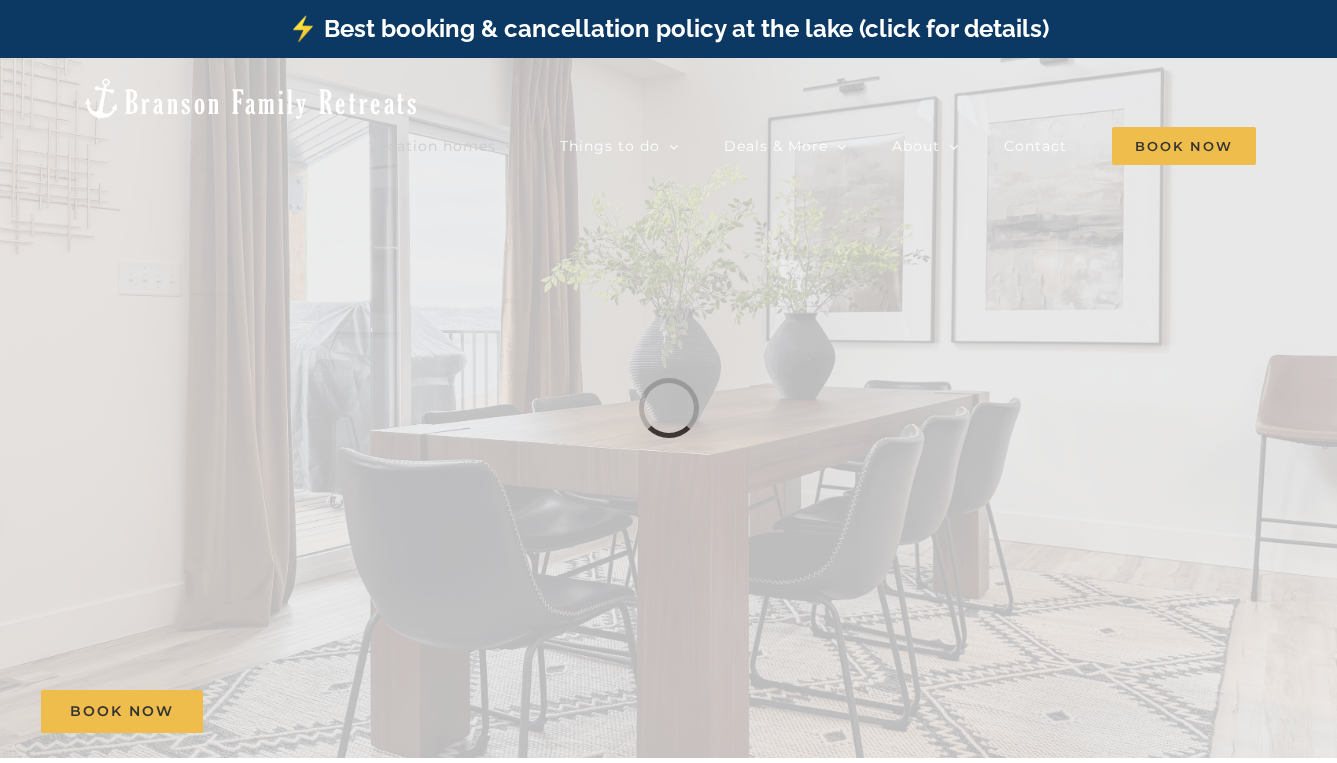 scroll, scrollTop: 0, scrollLeft: 0, axis: both 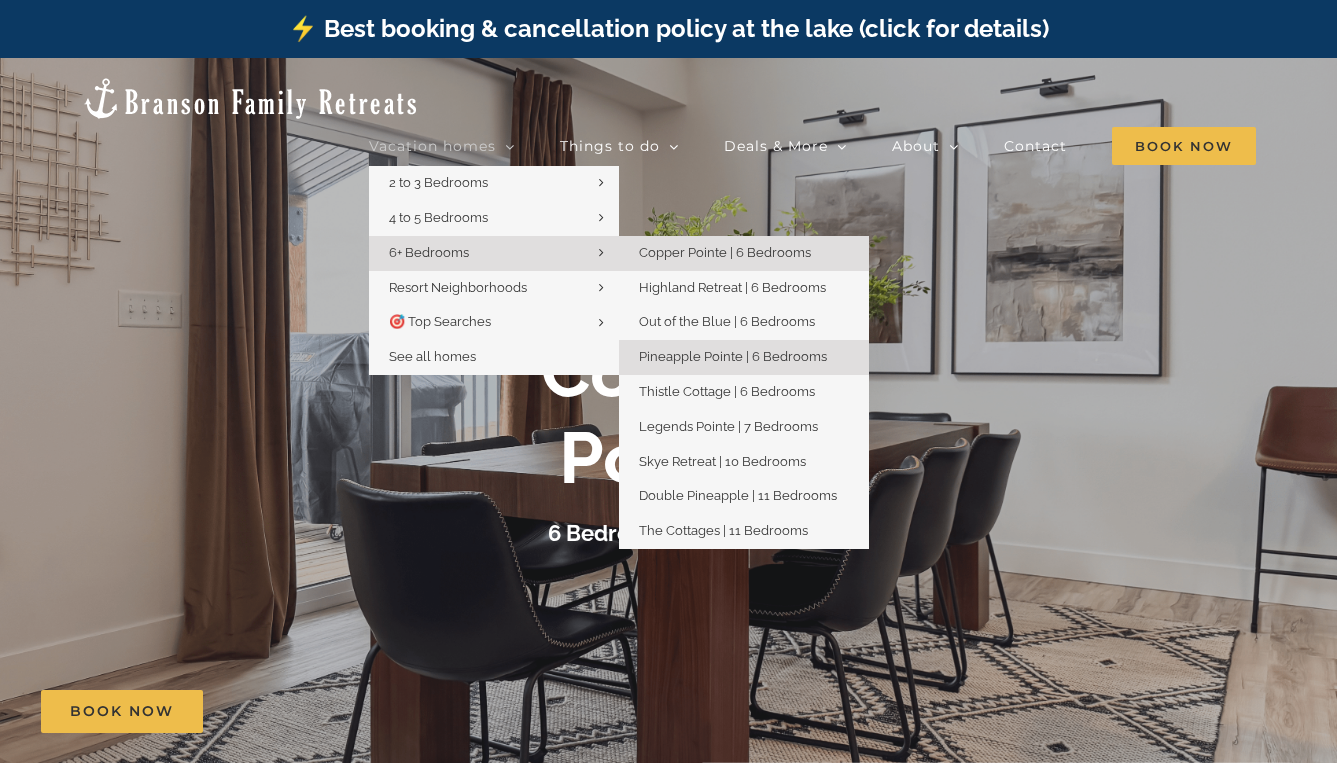 click on "Pineapple Pointe | 6 Bedrooms" at bounding box center (733, 356) 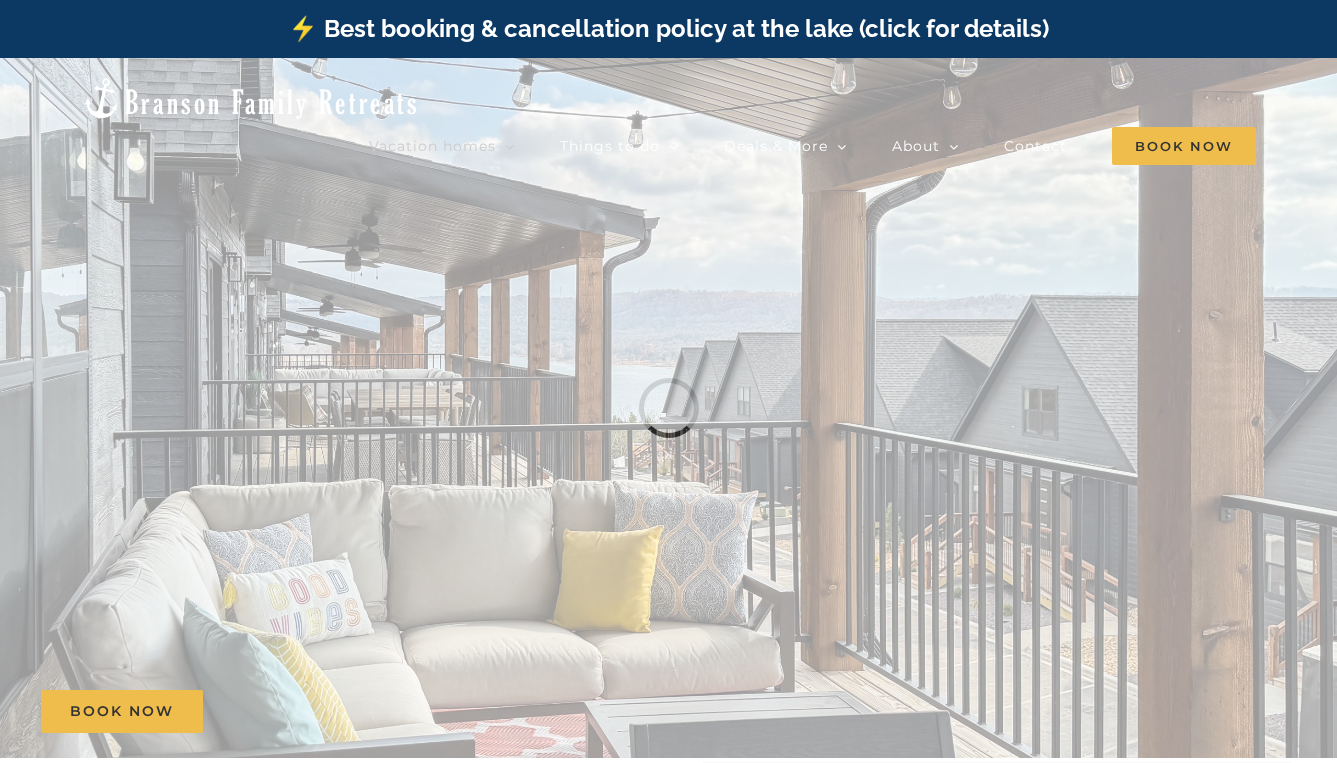 scroll, scrollTop: 0, scrollLeft: 0, axis: both 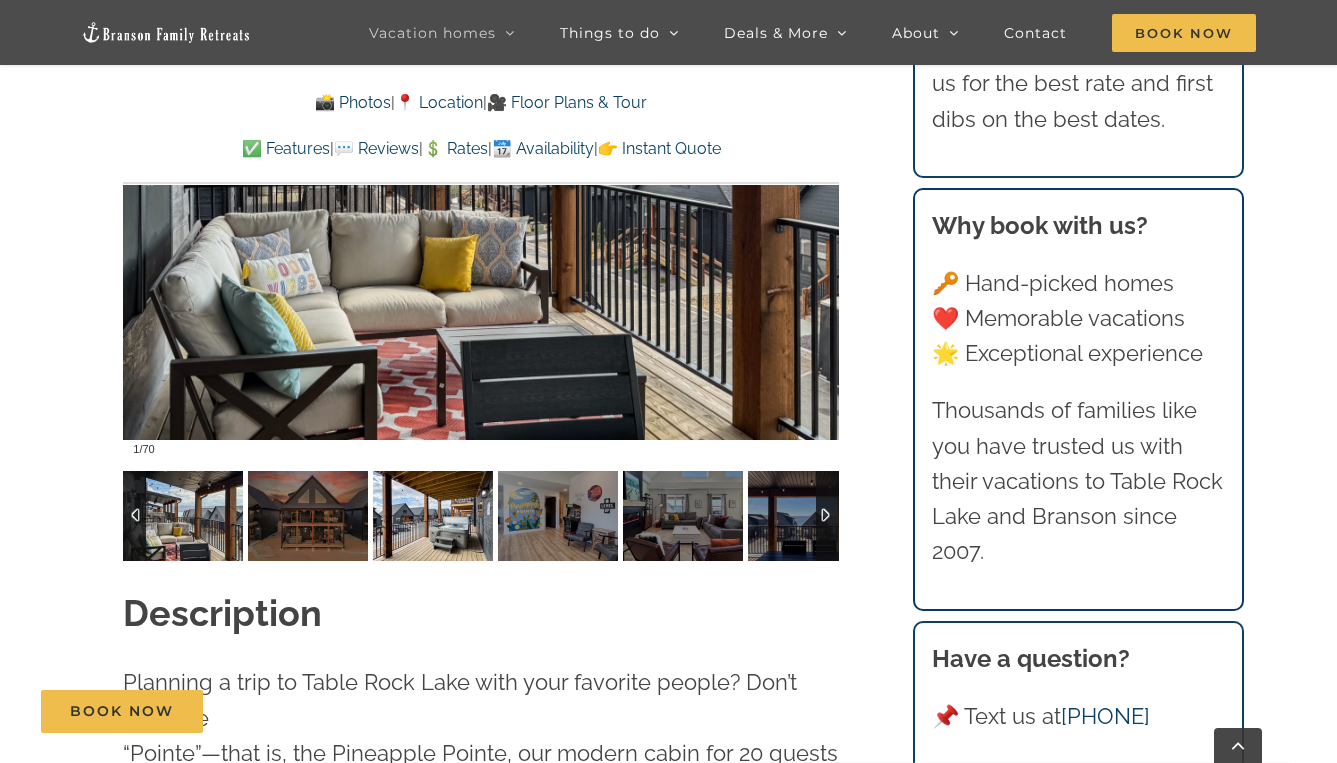 click at bounding box center [433, 516] 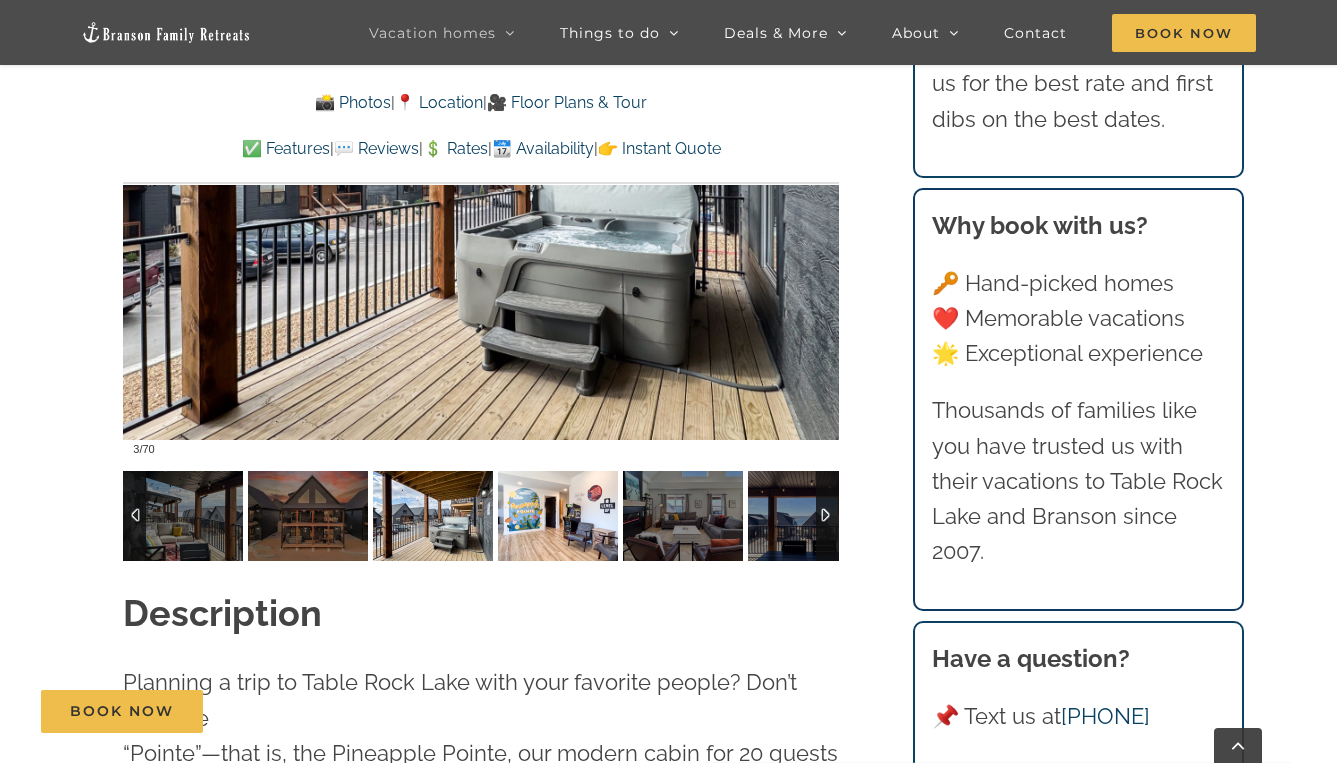 click at bounding box center [558, 516] 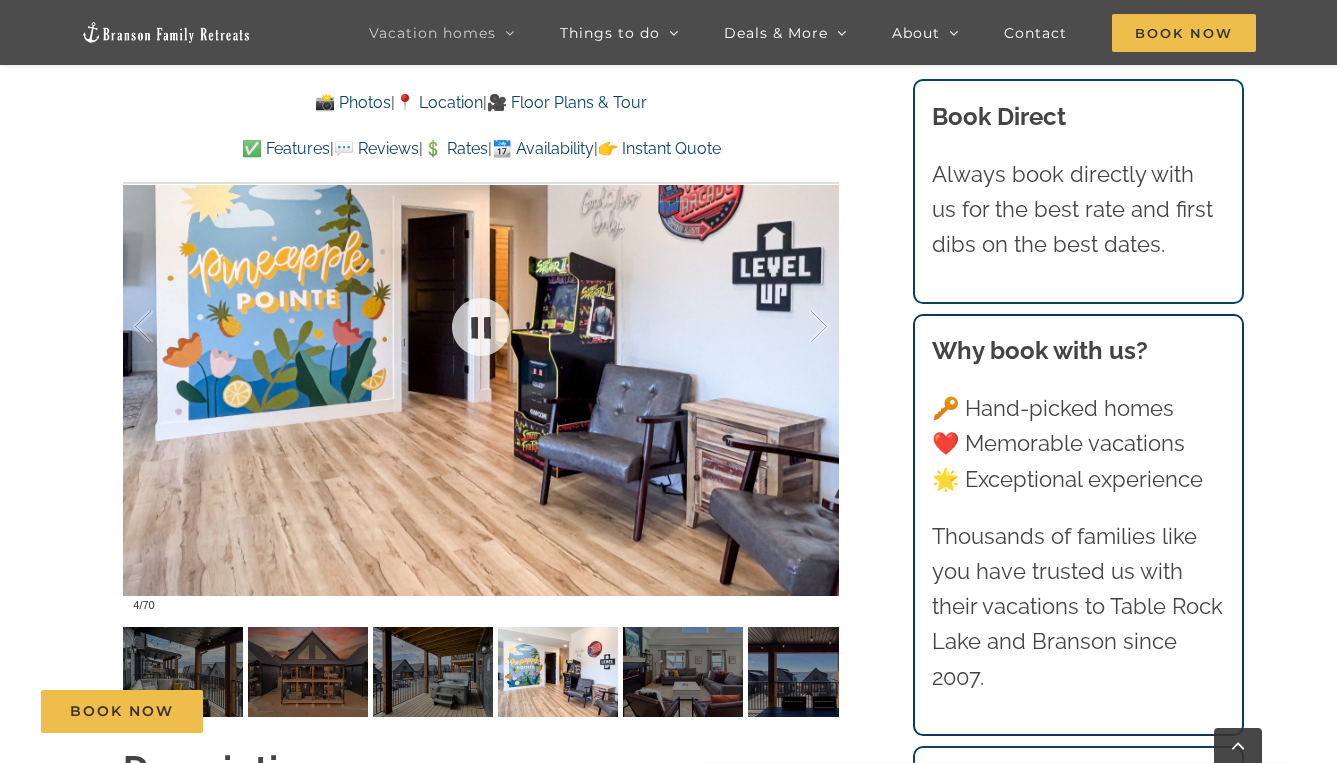 scroll, scrollTop: 1696, scrollLeft: 0, axis: vertical 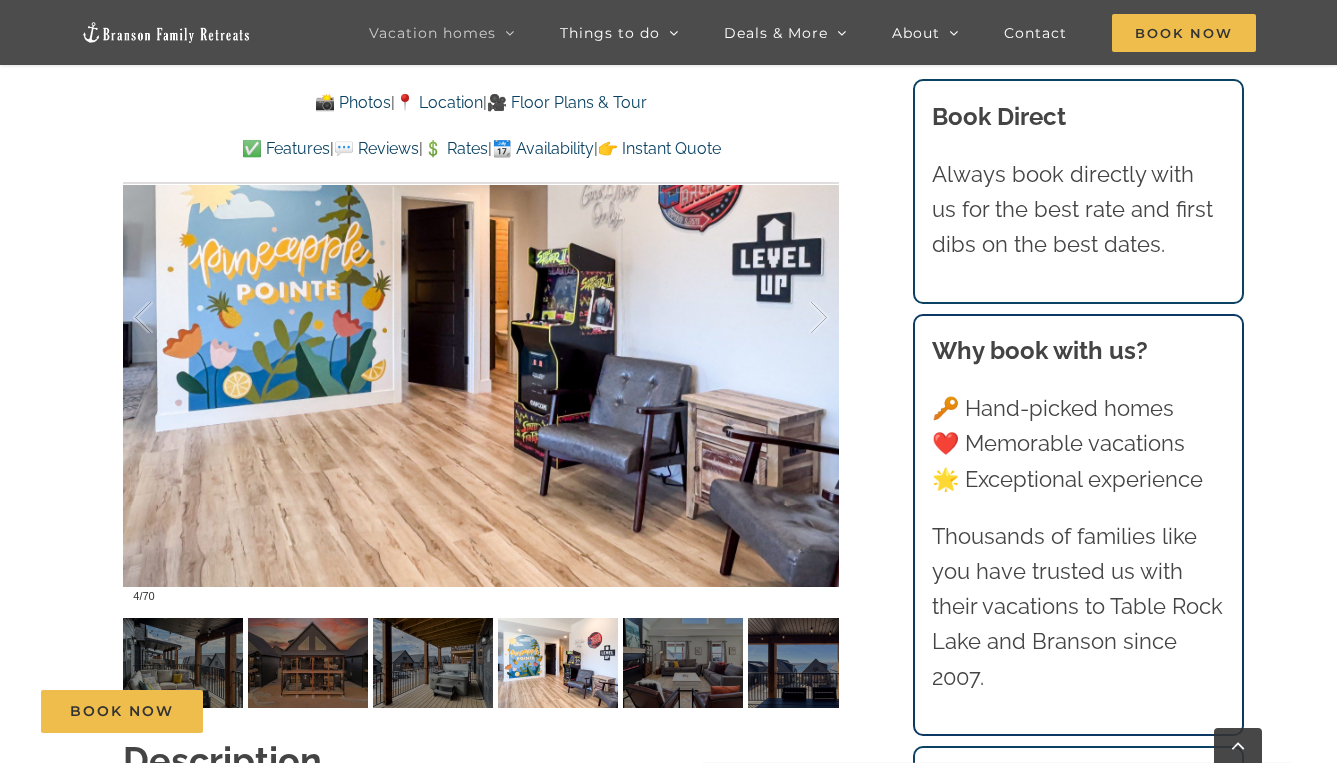 click on "Book Now" at bounding box center [684, 711] 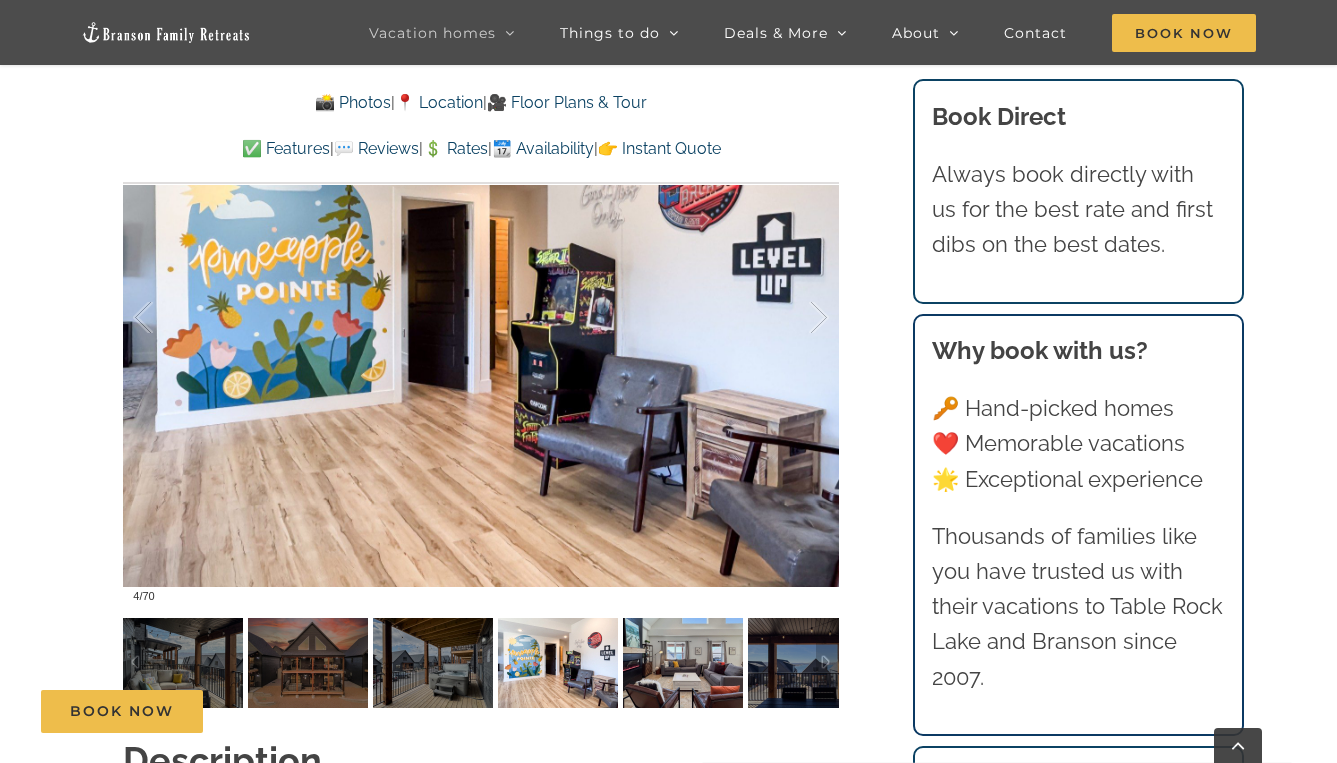 click at bounding box center [683, 663] 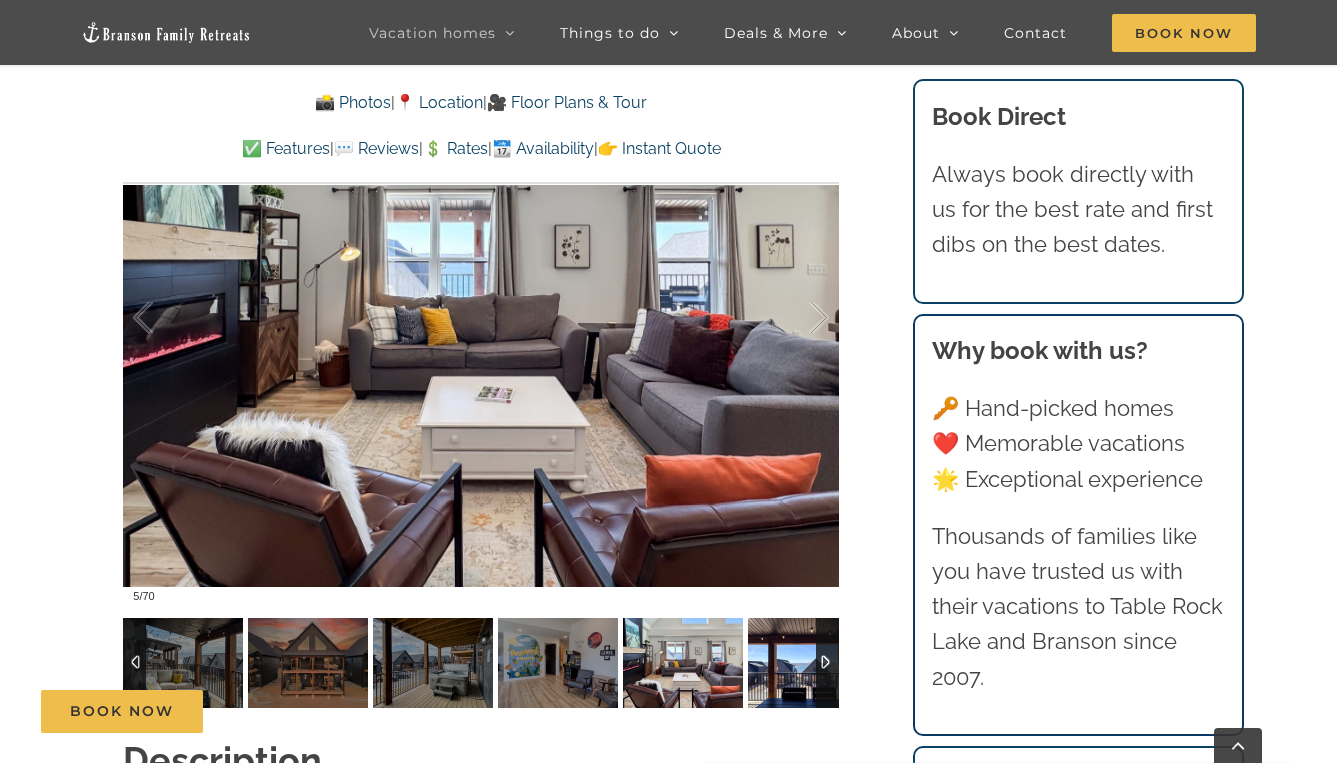 click at bounding box center (808, 663) 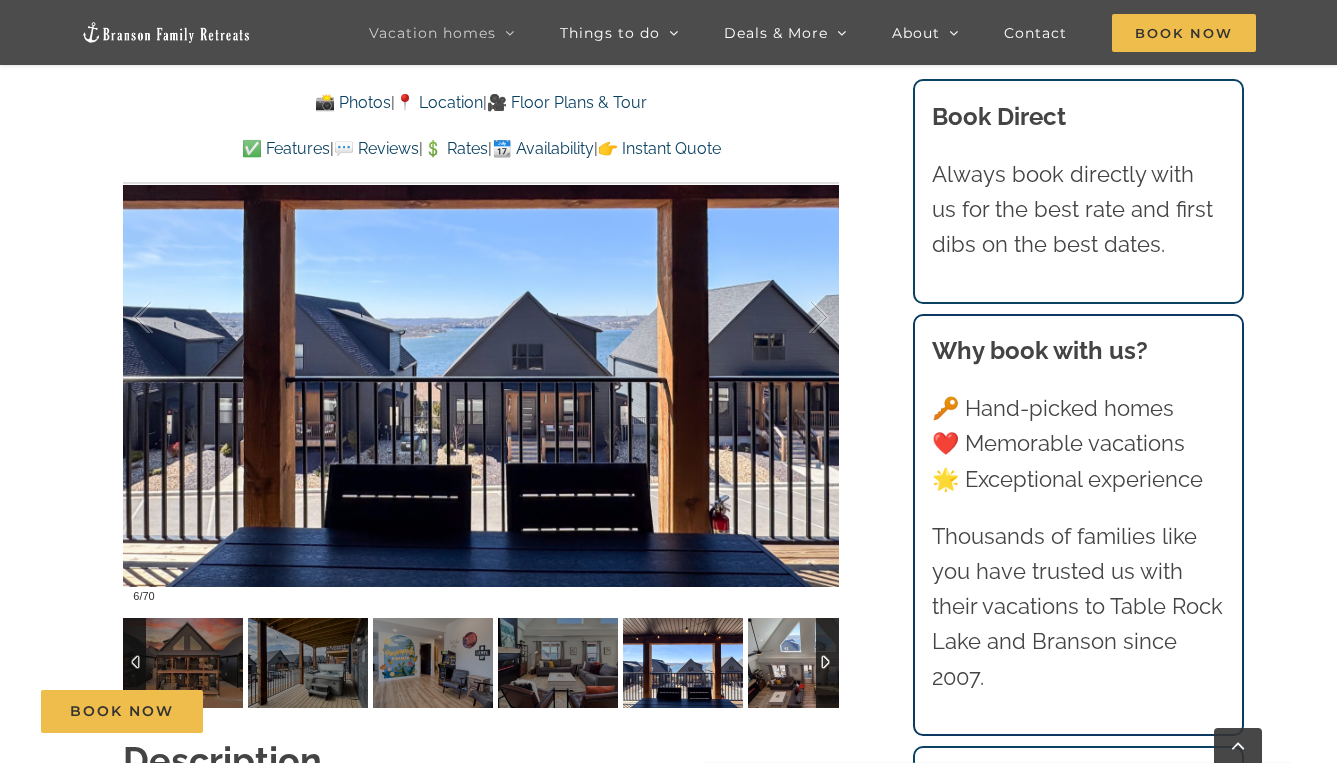 click at bounding box center (808, 663) 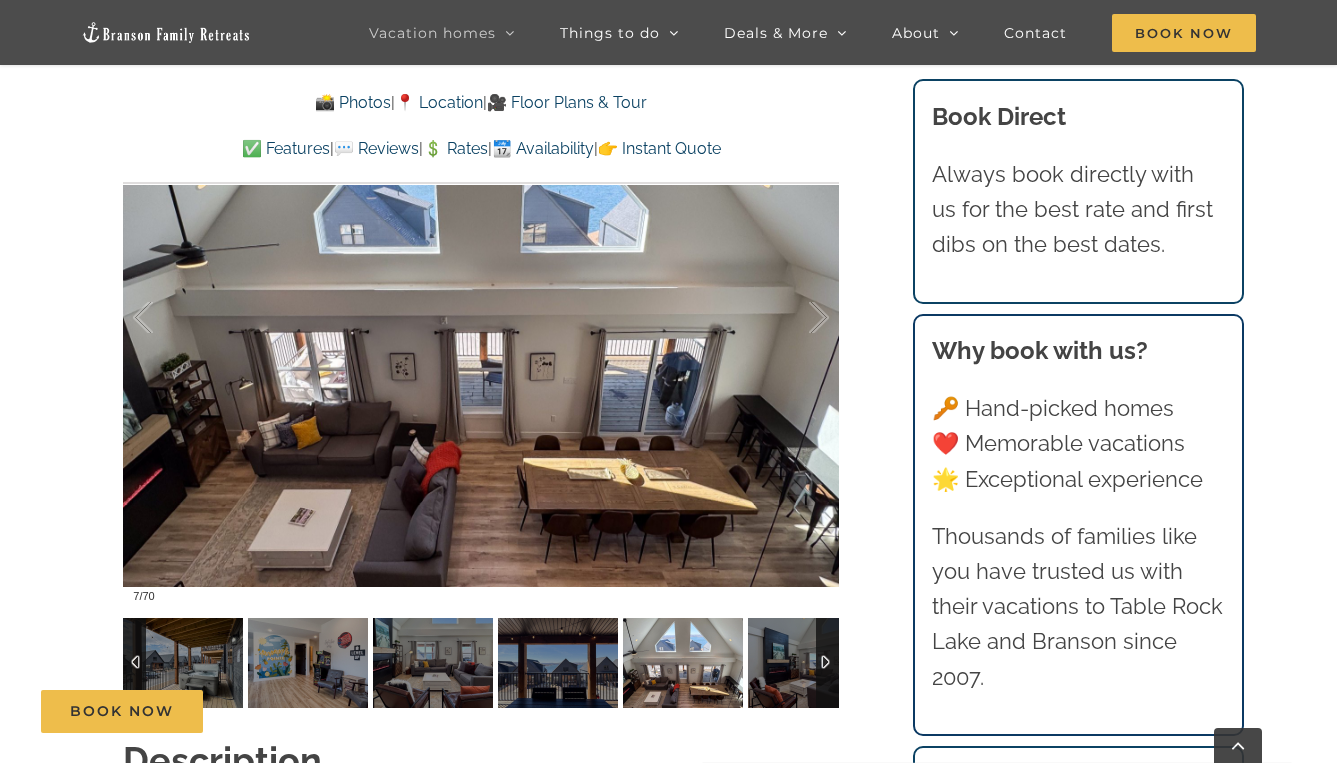click at bounding box center (808, 663) 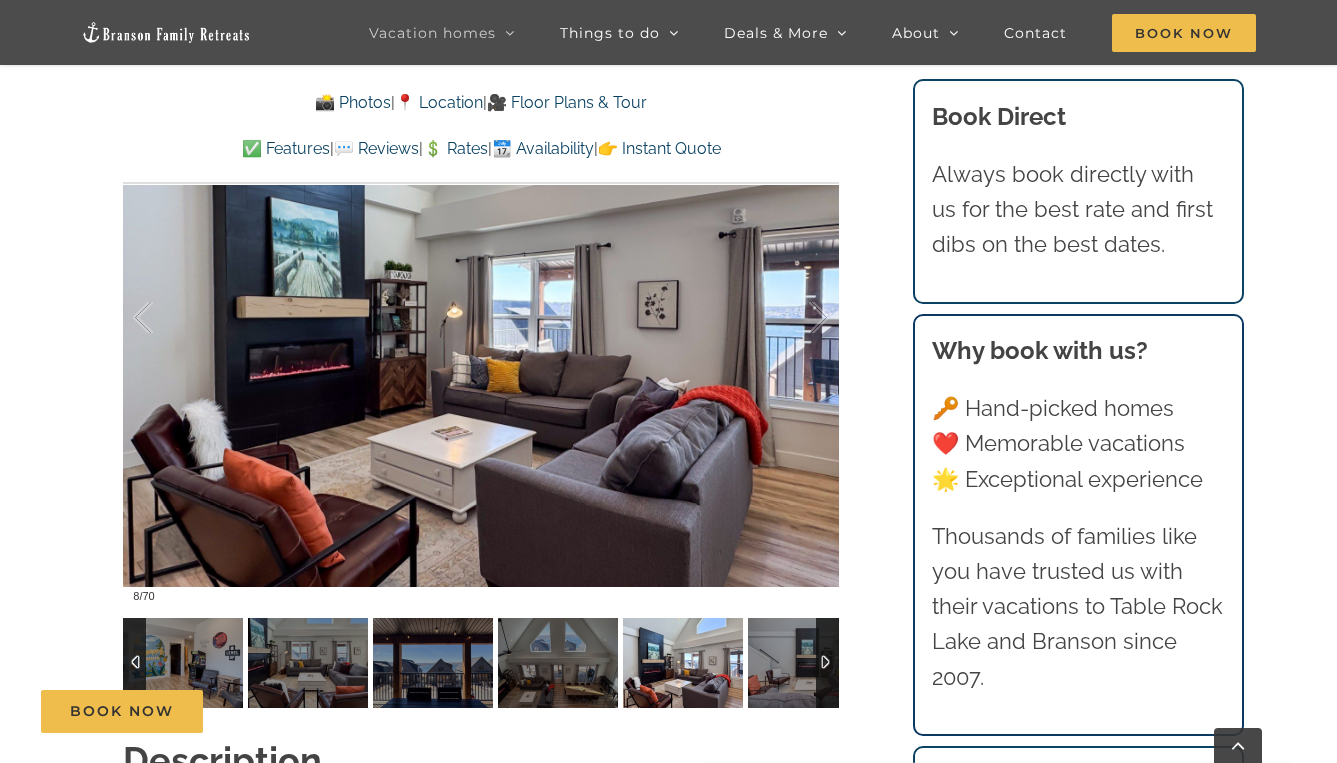 click at bounding box center [808, 663] 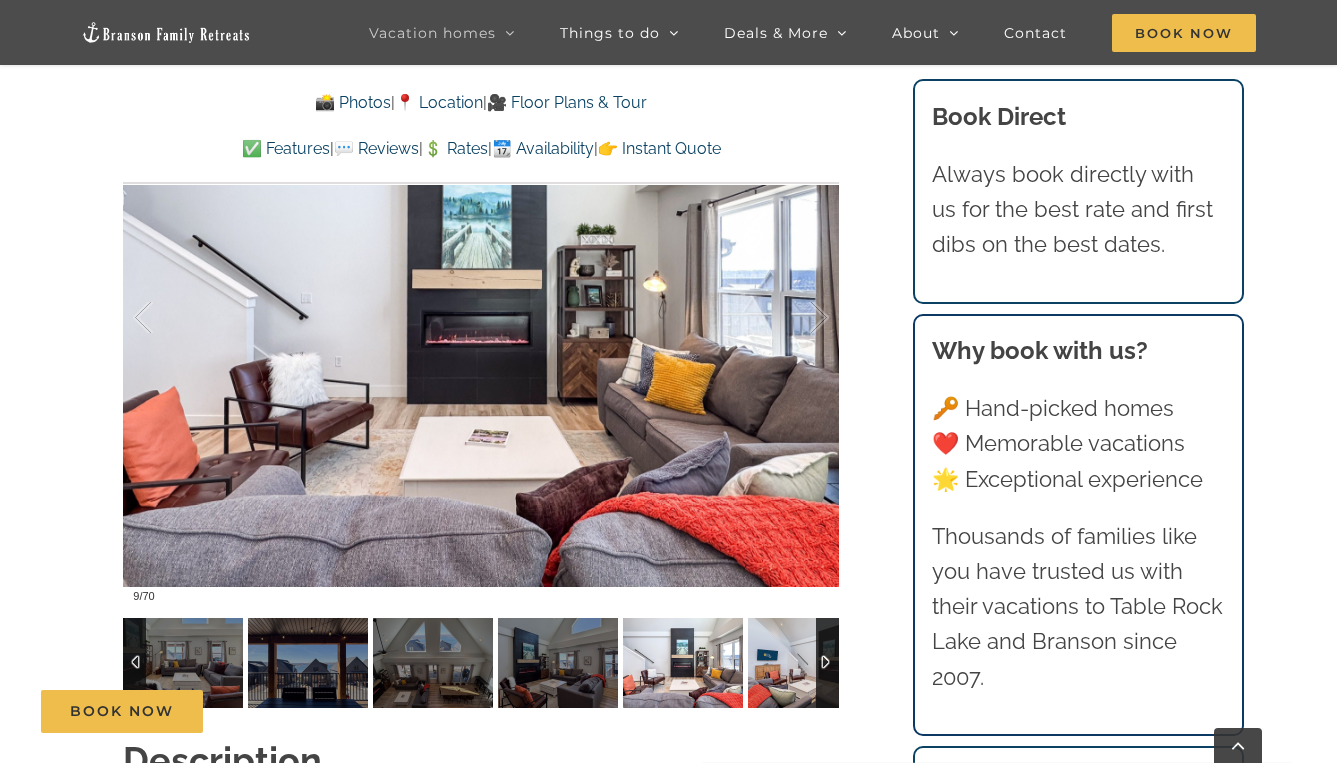 click at bounding box center [808, 663] 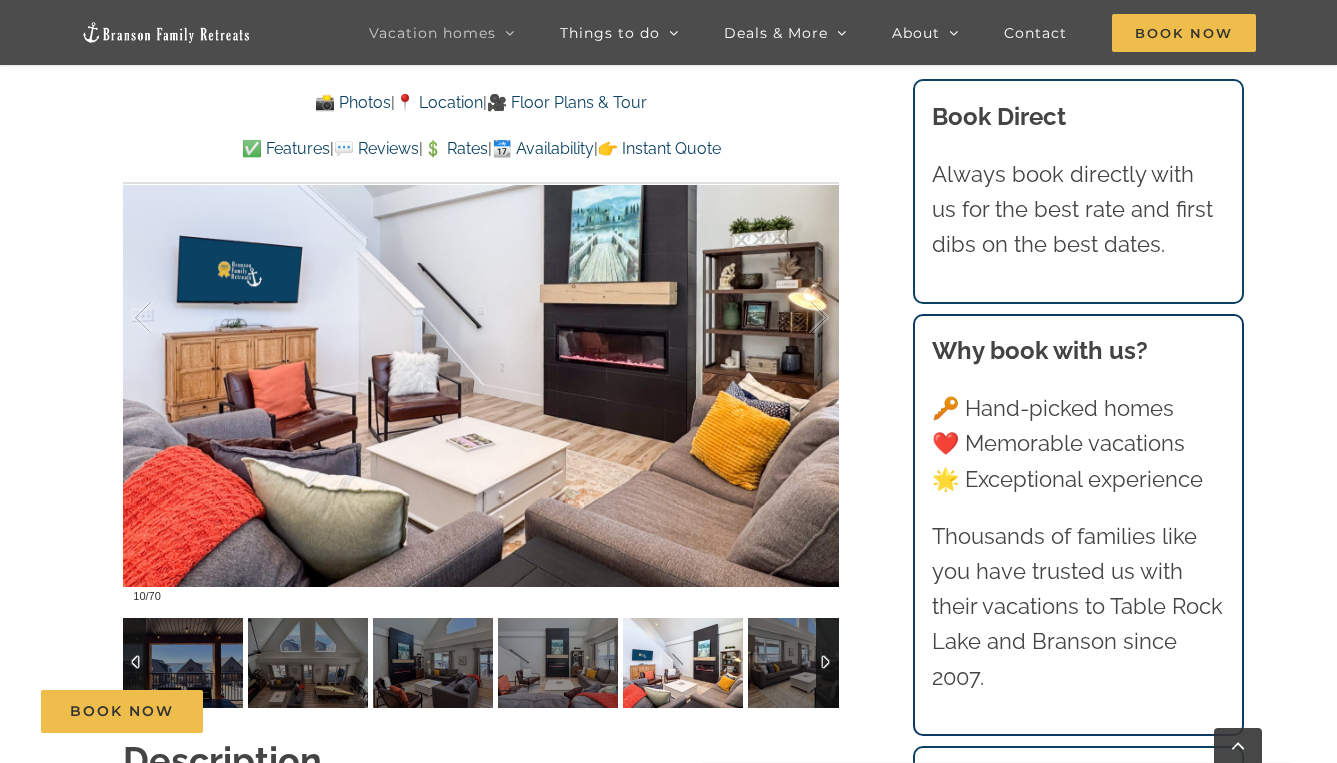 click at bounding box center (808, 663) 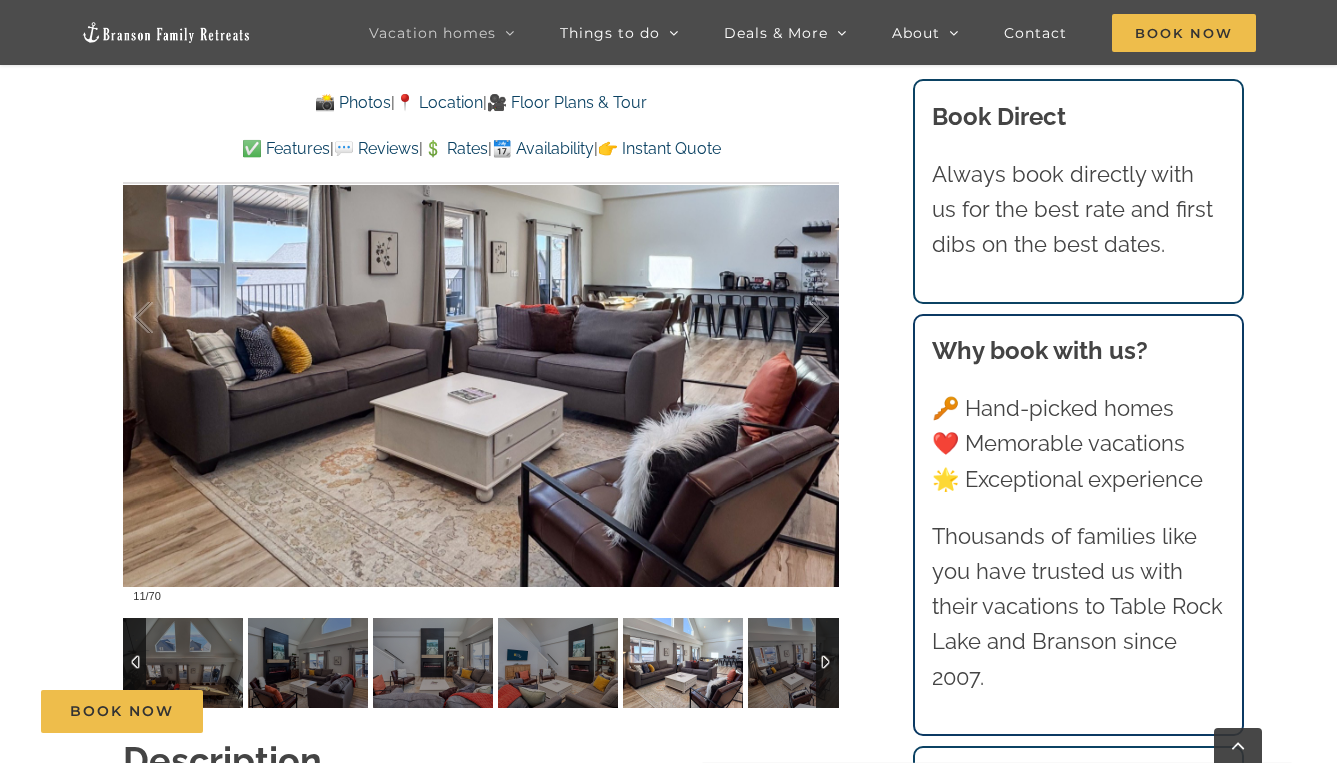 click at bounding box center (808, 663) 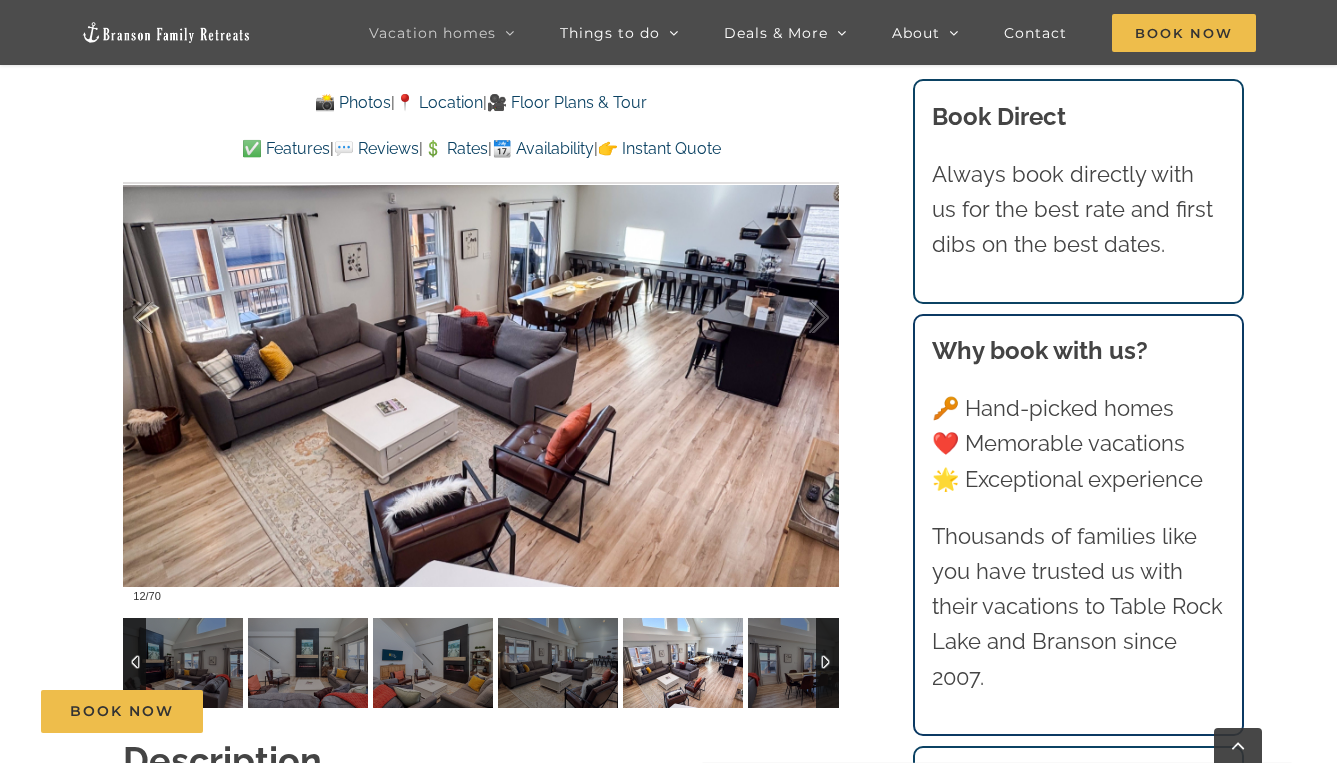click at bounding box center [808, 663] 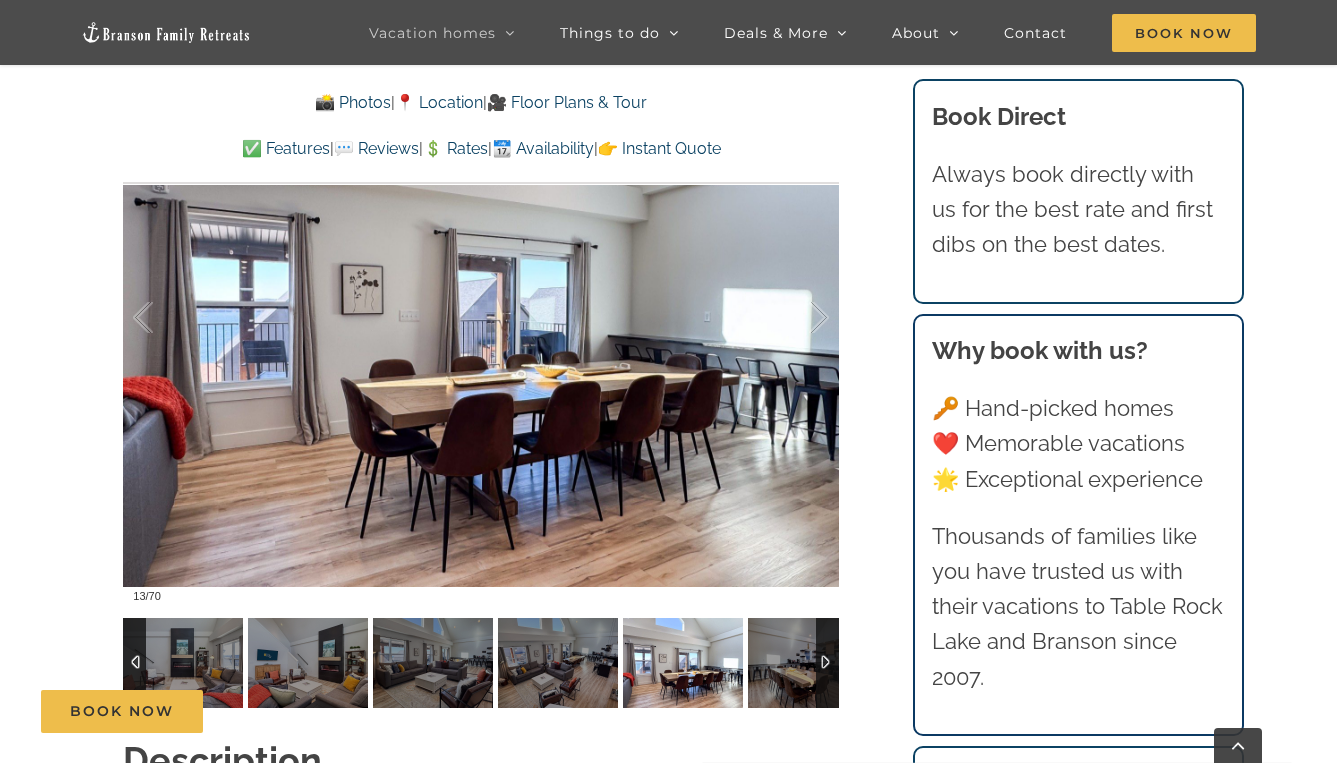 click at bounding box center (808, 663) 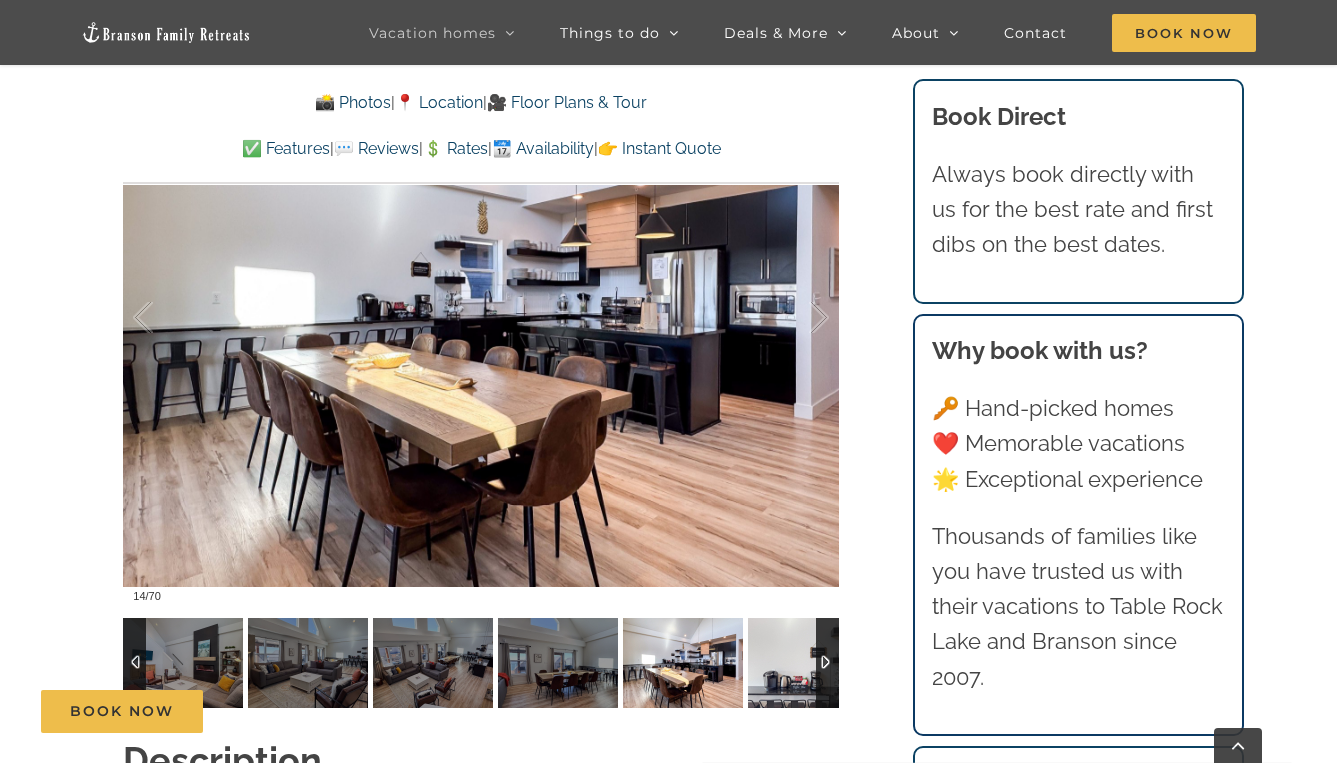 click at bounding box center (808, 663) 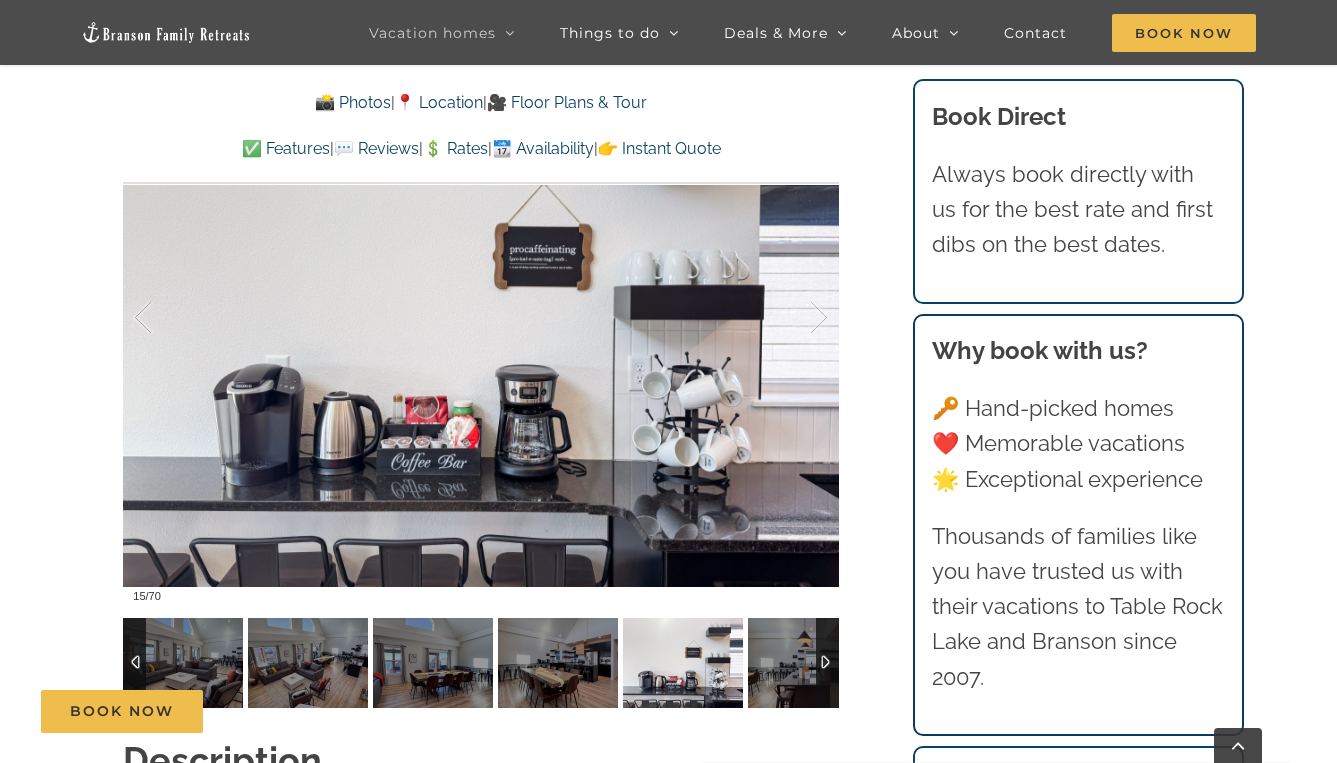click at bounding box center (808, 663) 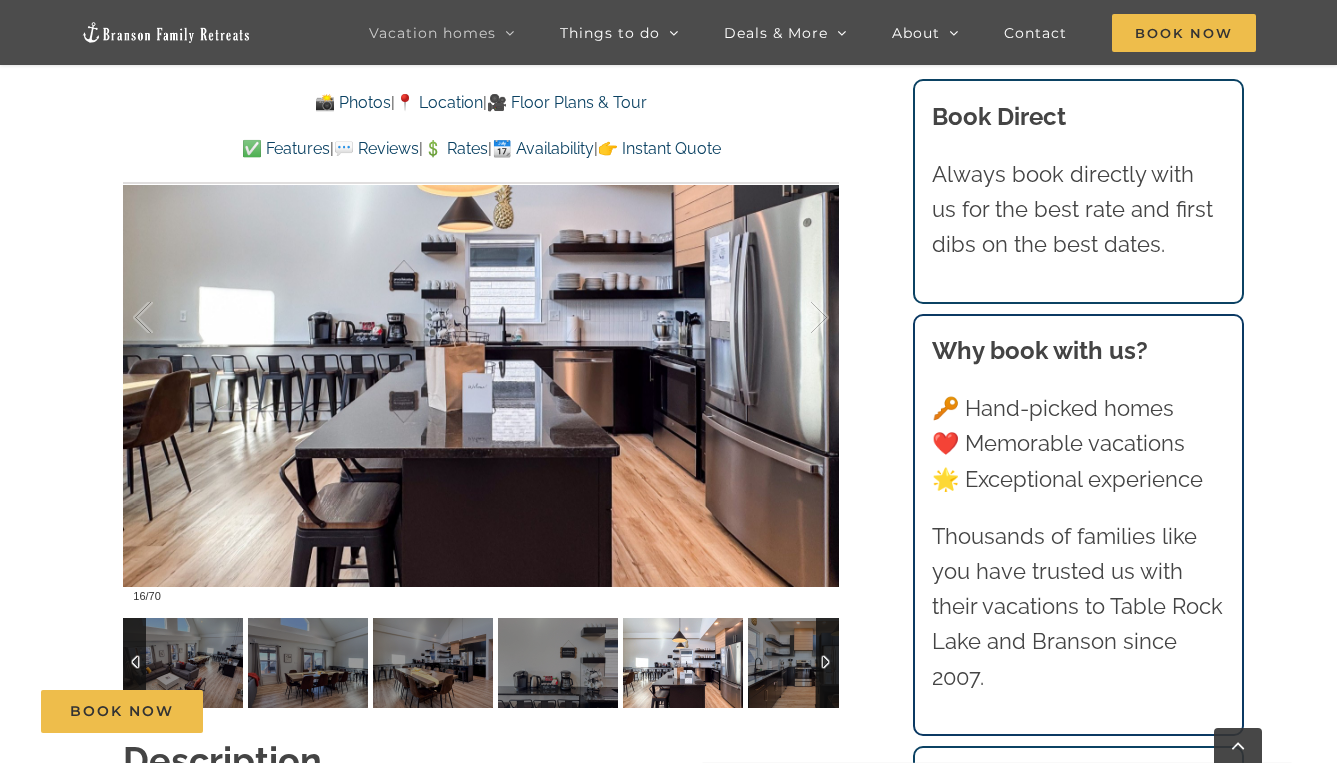 click at bounding box center [808, 663] 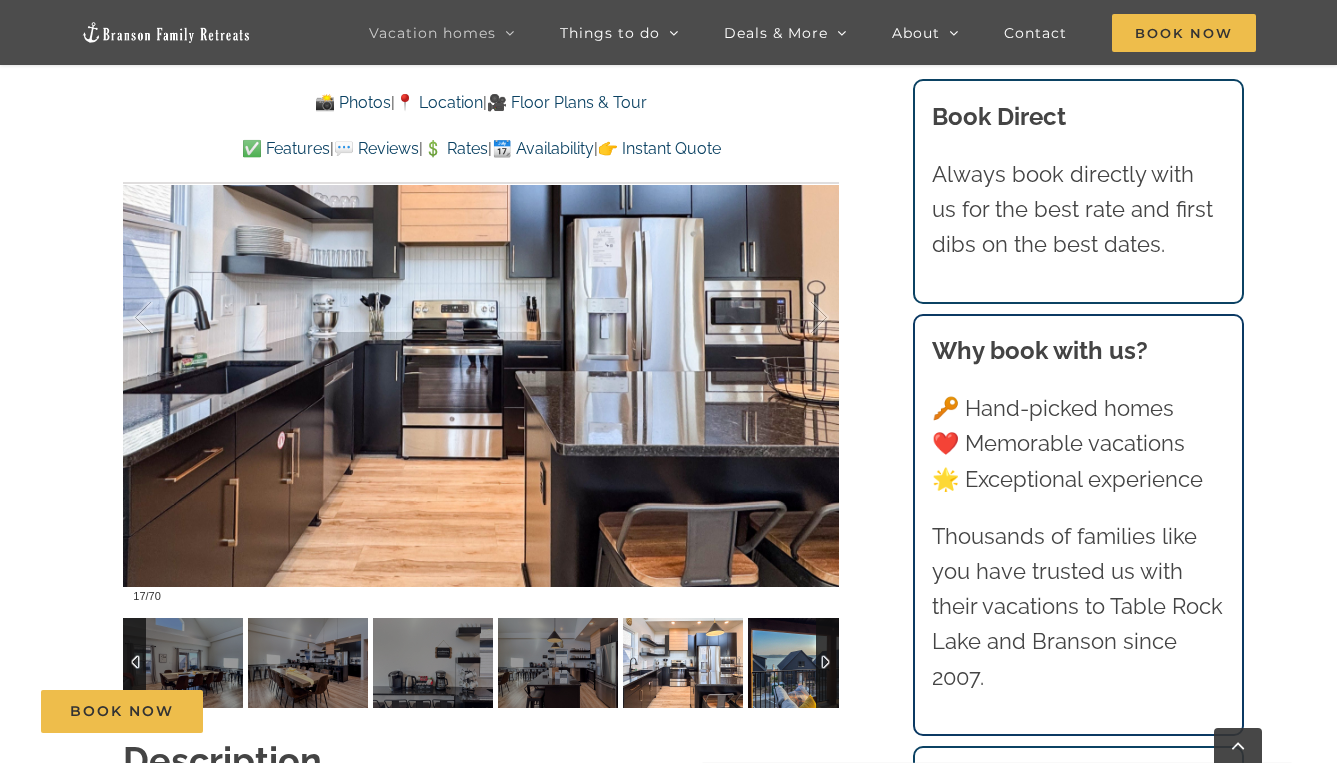 click at bounding box center [808, 663] 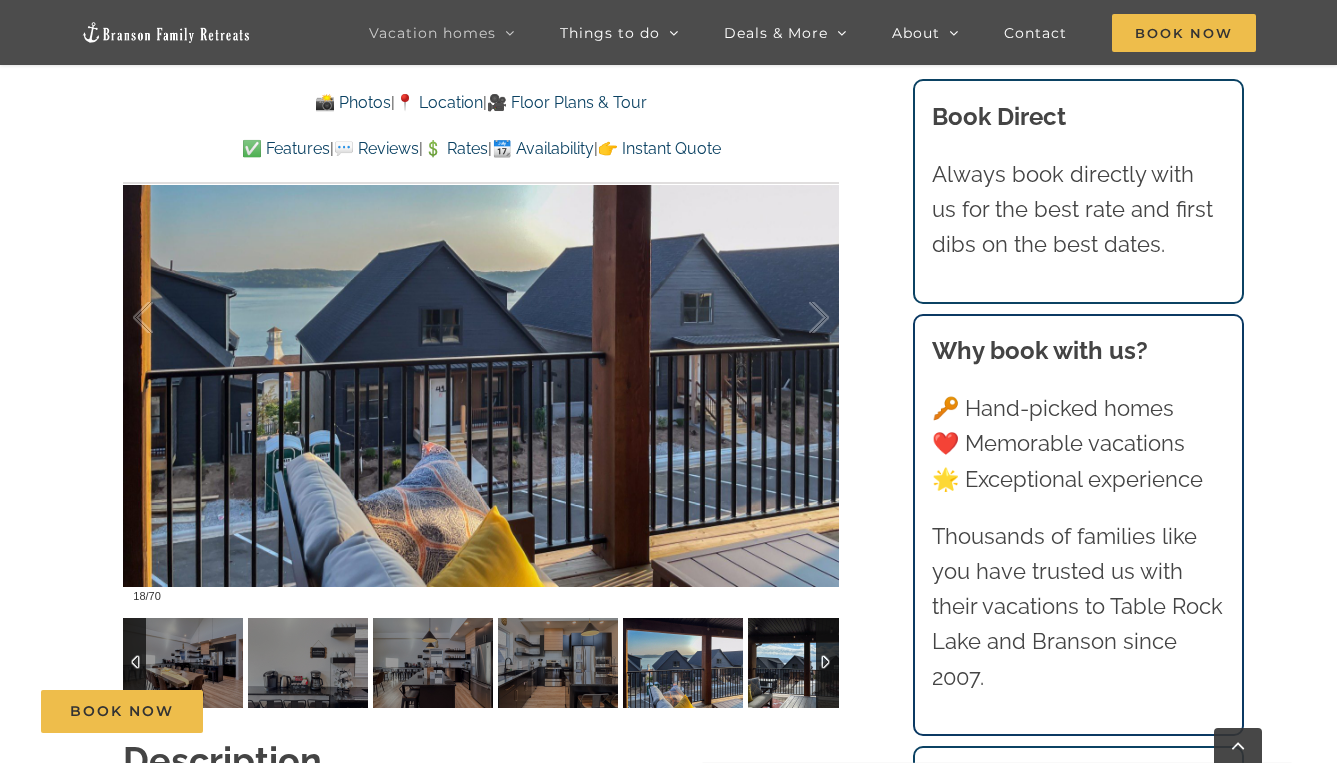 click at bounding box center (808, 663) 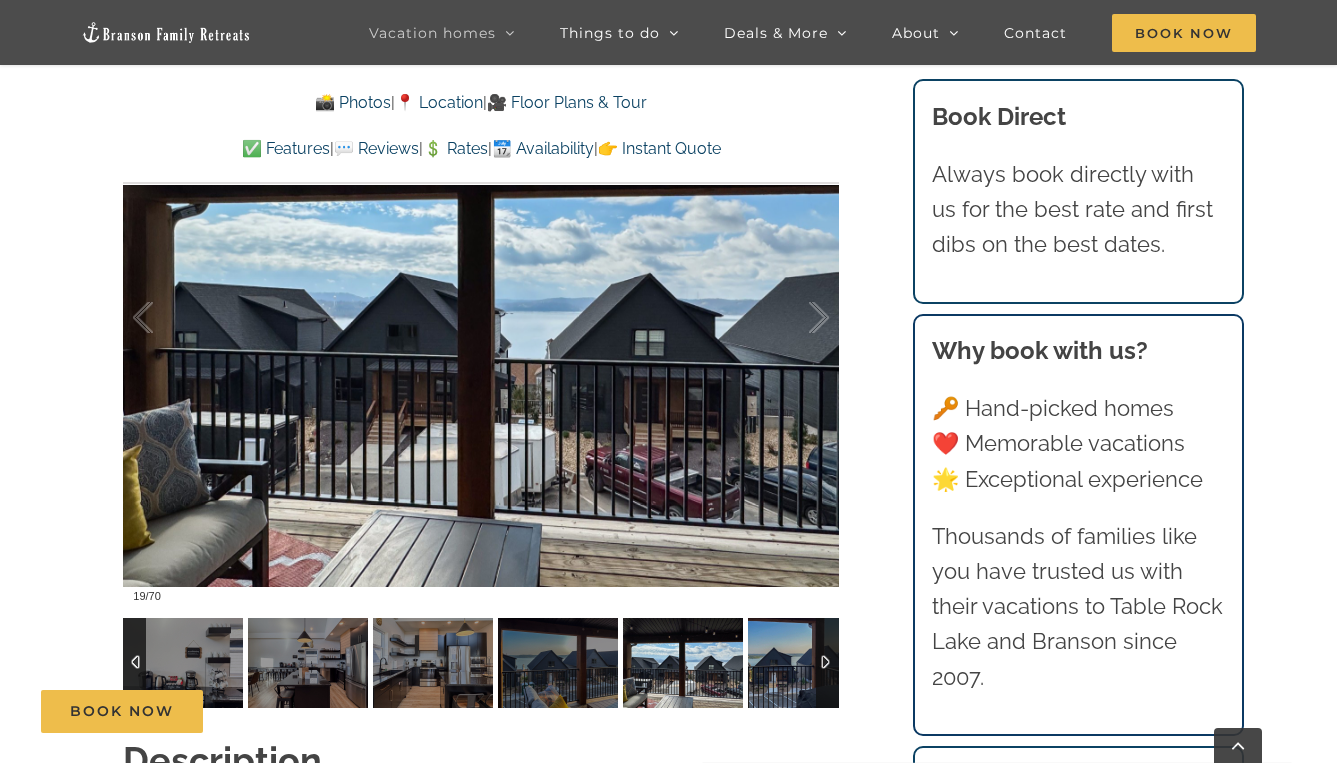 click at bounding box center (808, 663) 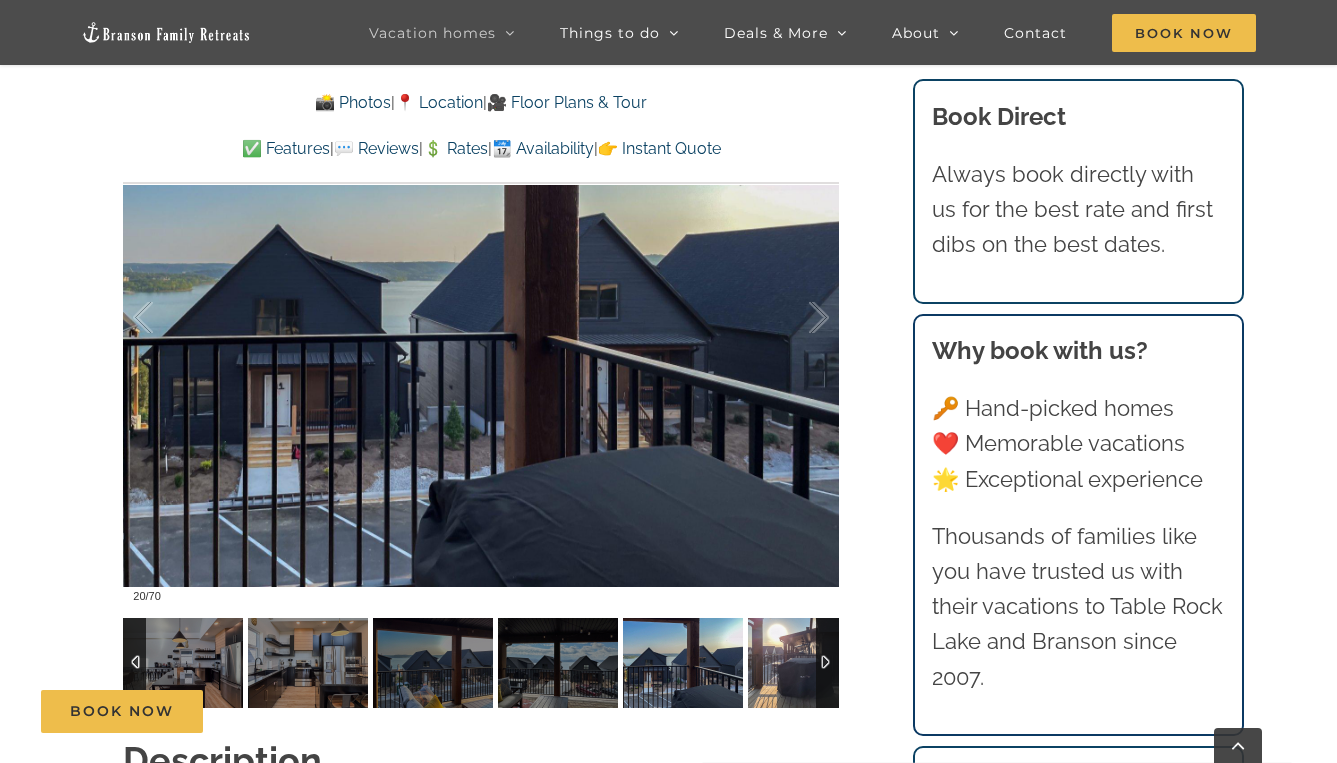 click at bounding box center [808, 663] 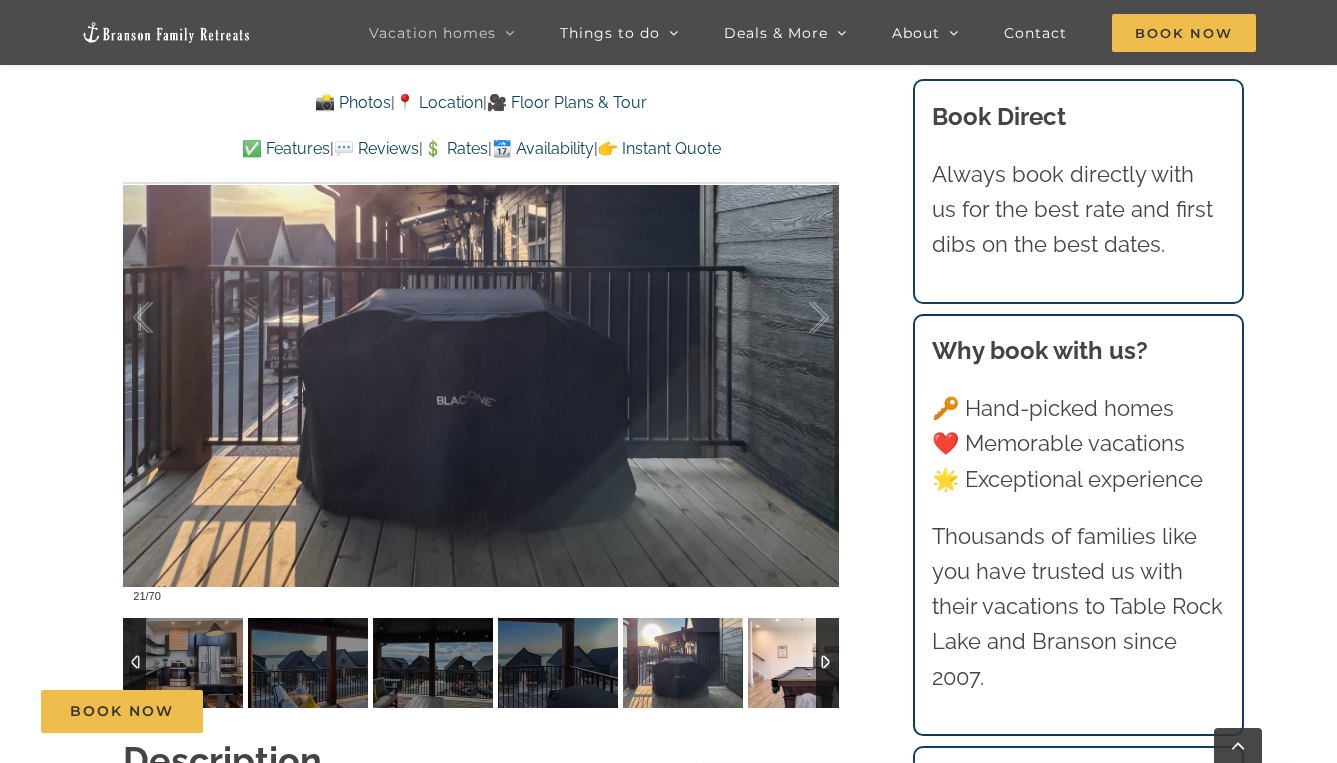click at bounding box center [808, 663] 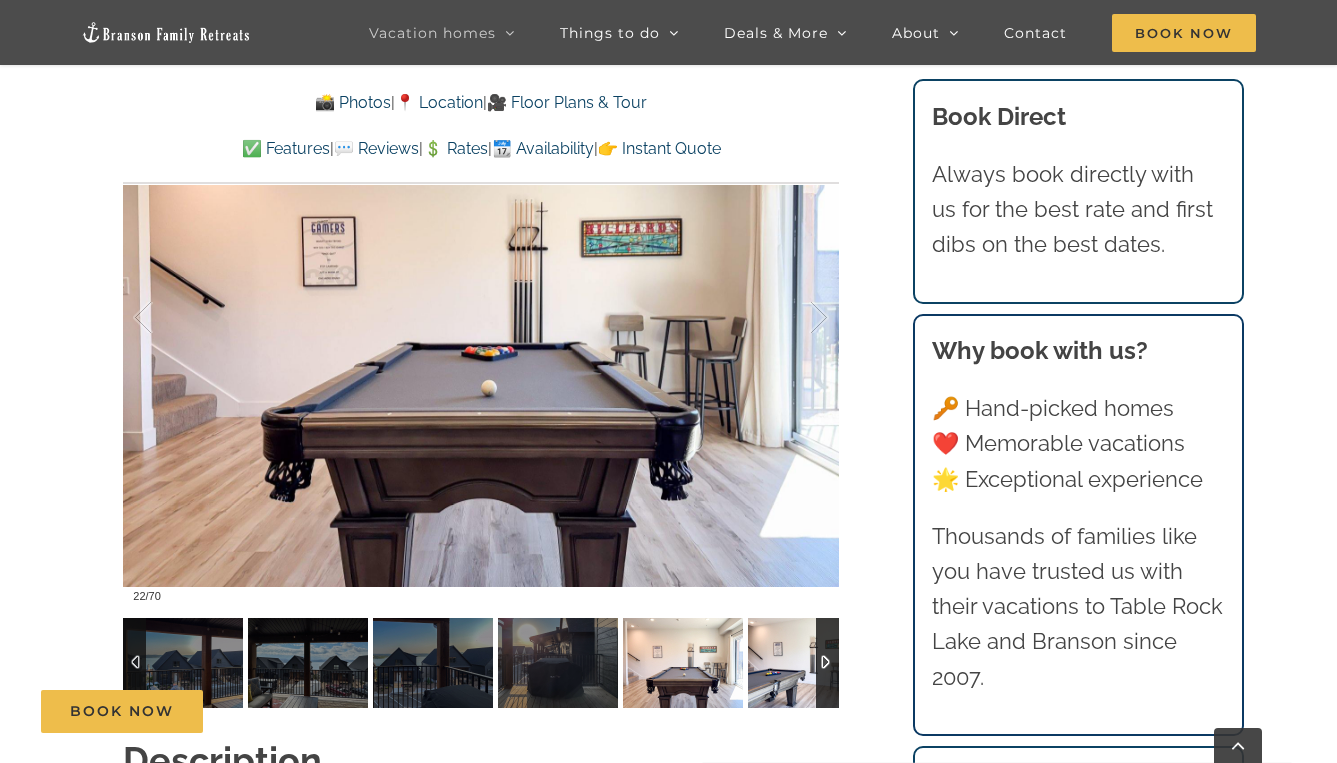 click at bounding box center (808, 663) 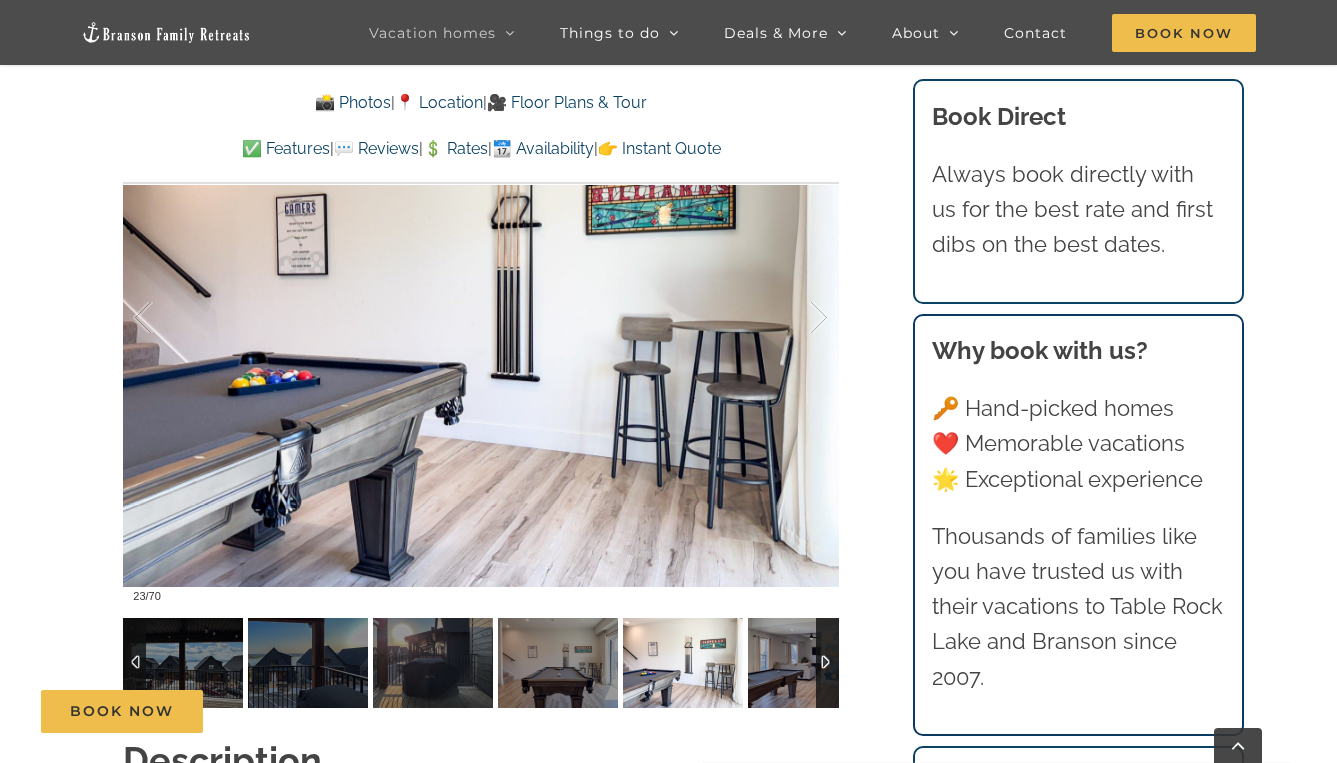click at bounding box center [808, 663] 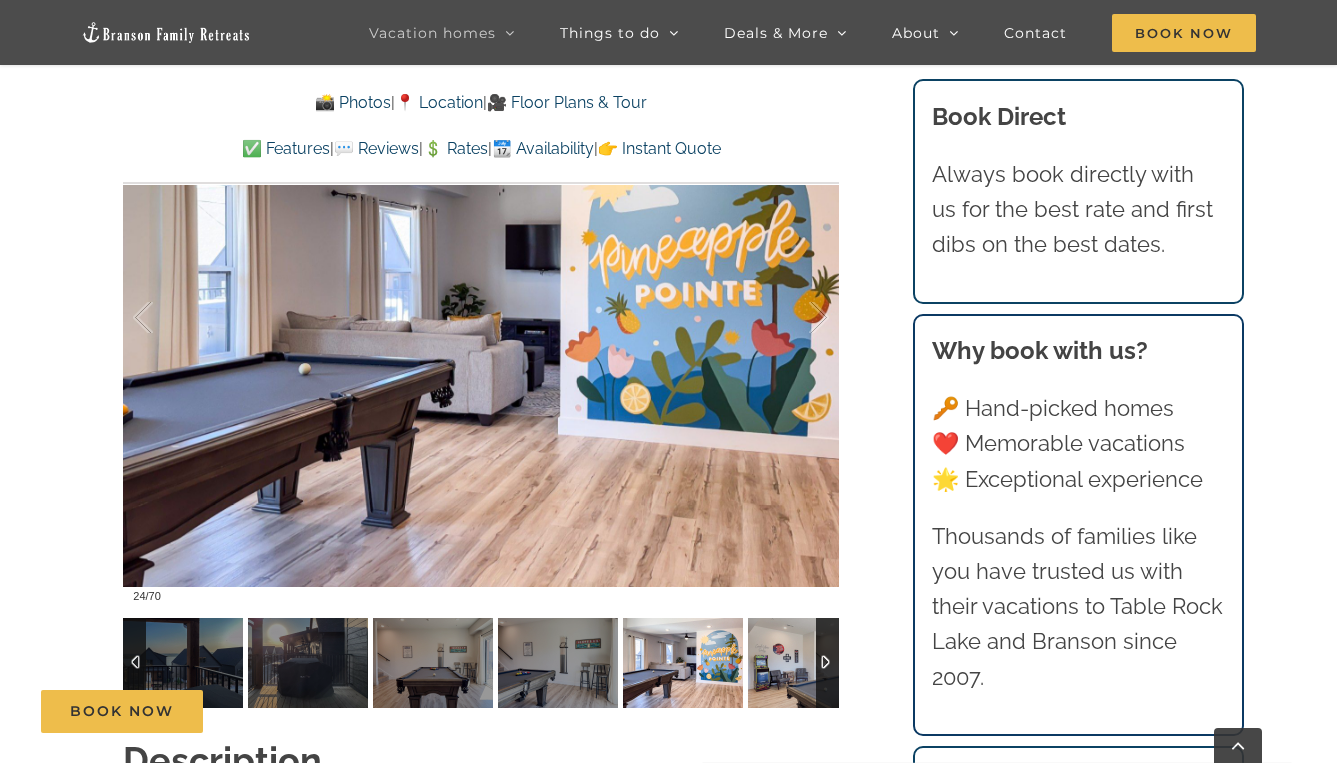 click at bounding box center [808, 663] 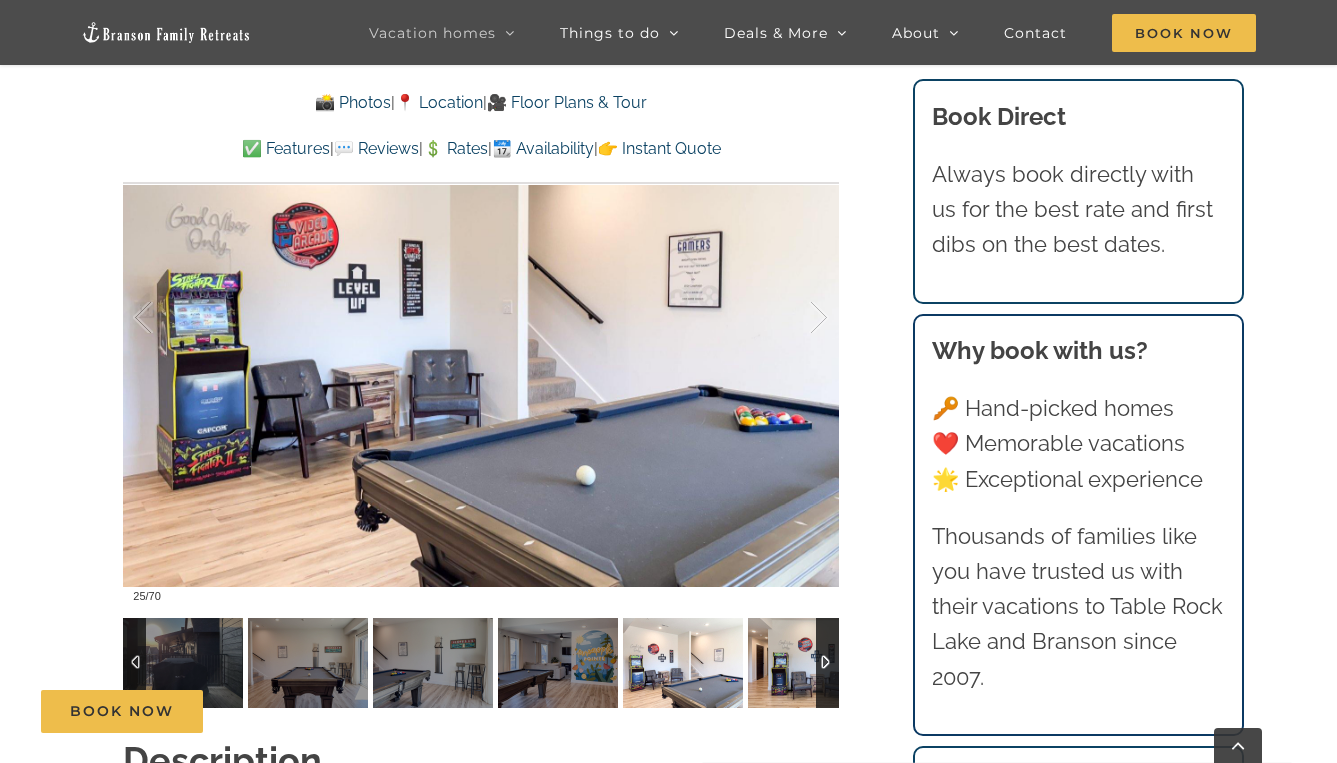 click at bounding box center [808, 663] 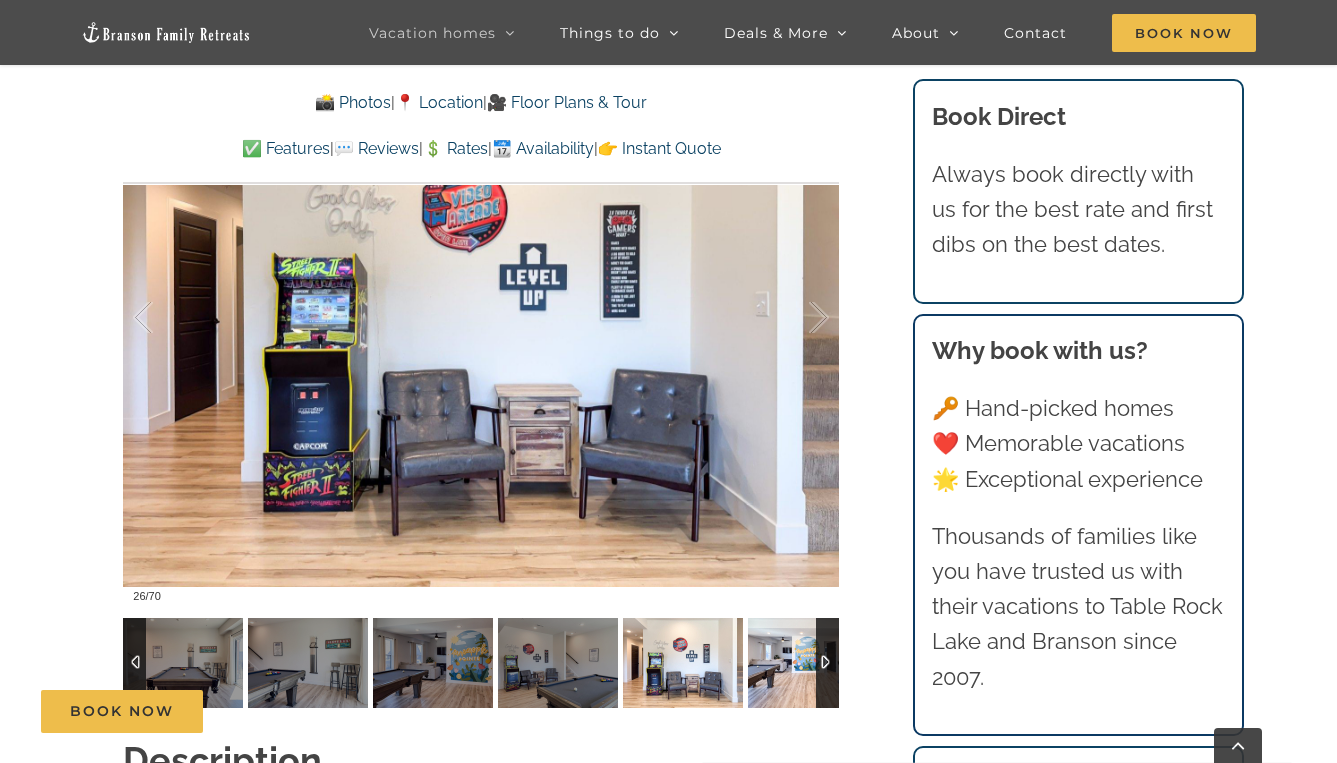 click at bounding box center [808, 663] 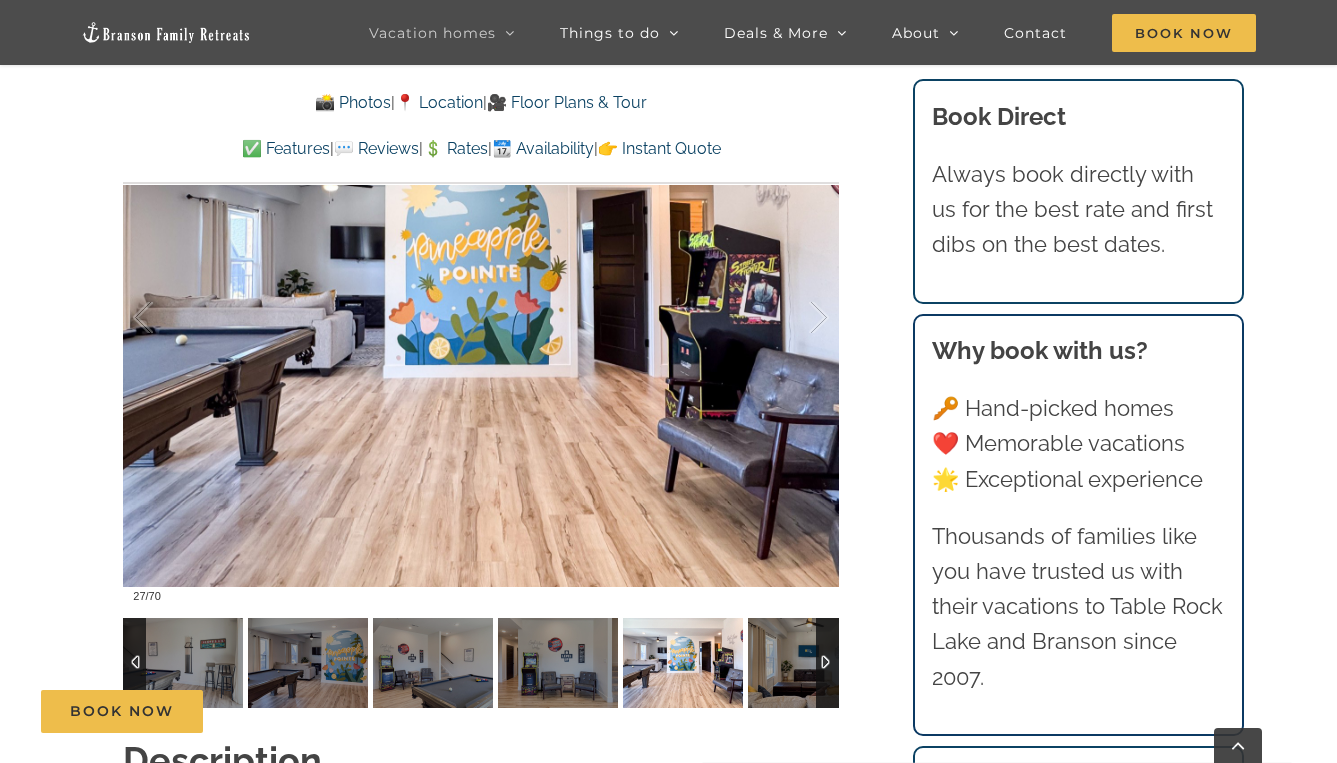 click at bounding box center (827, 663) 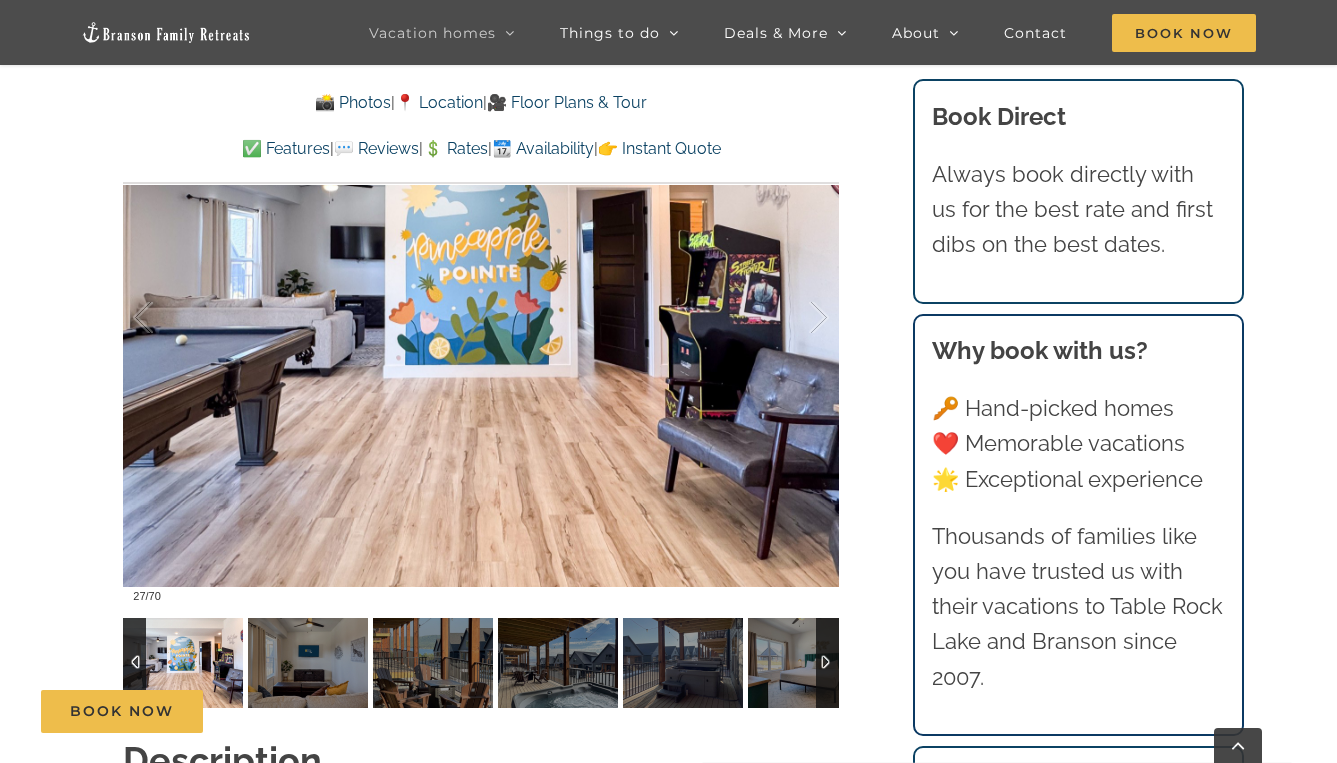 click at bounding box center [827, 663] 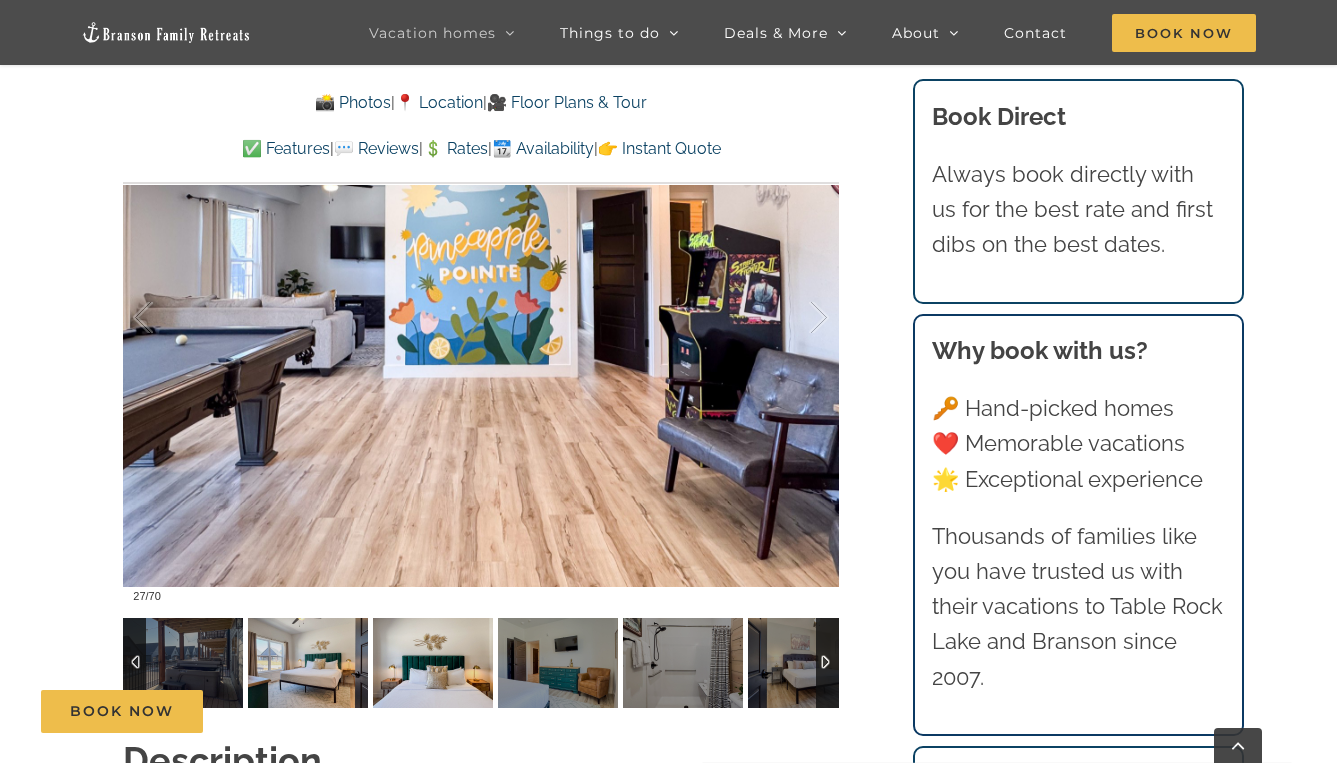 click at bounding box center (308, 663) 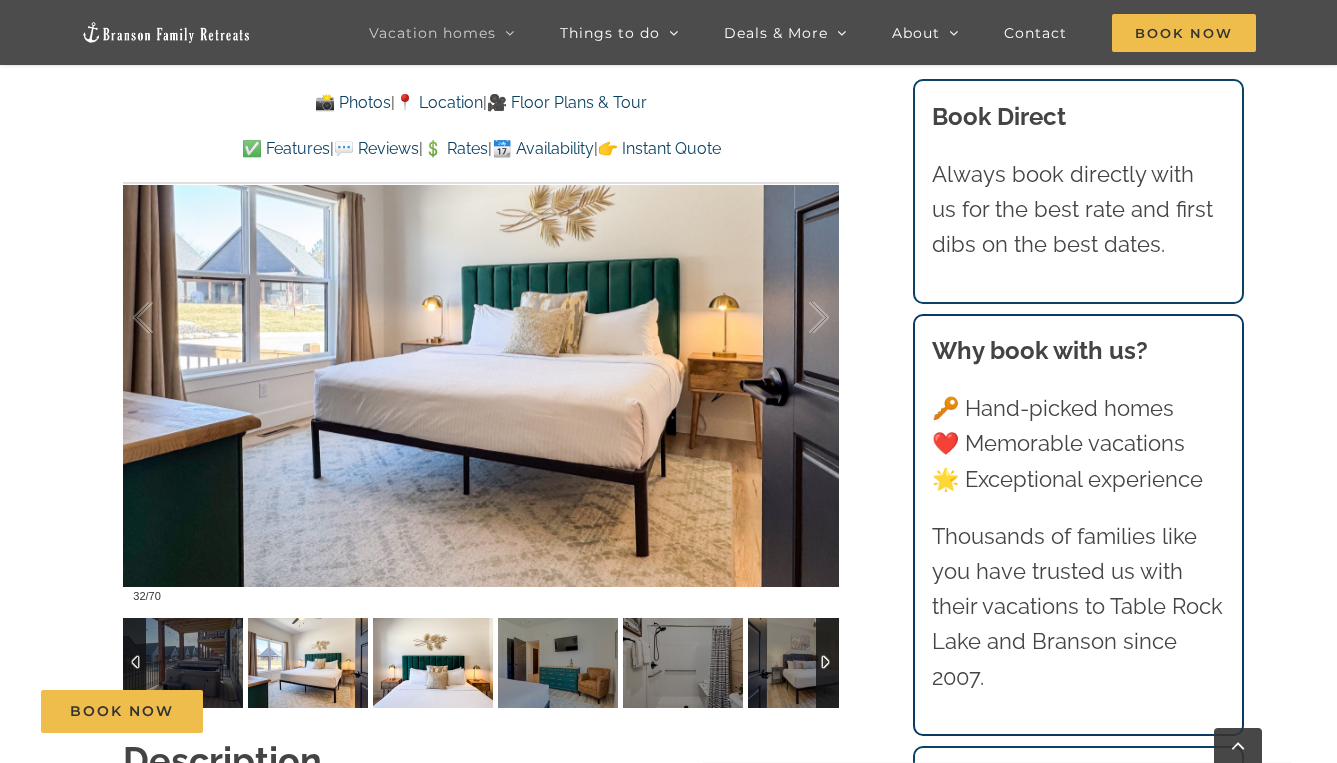 click at bounding box center [433, 663] 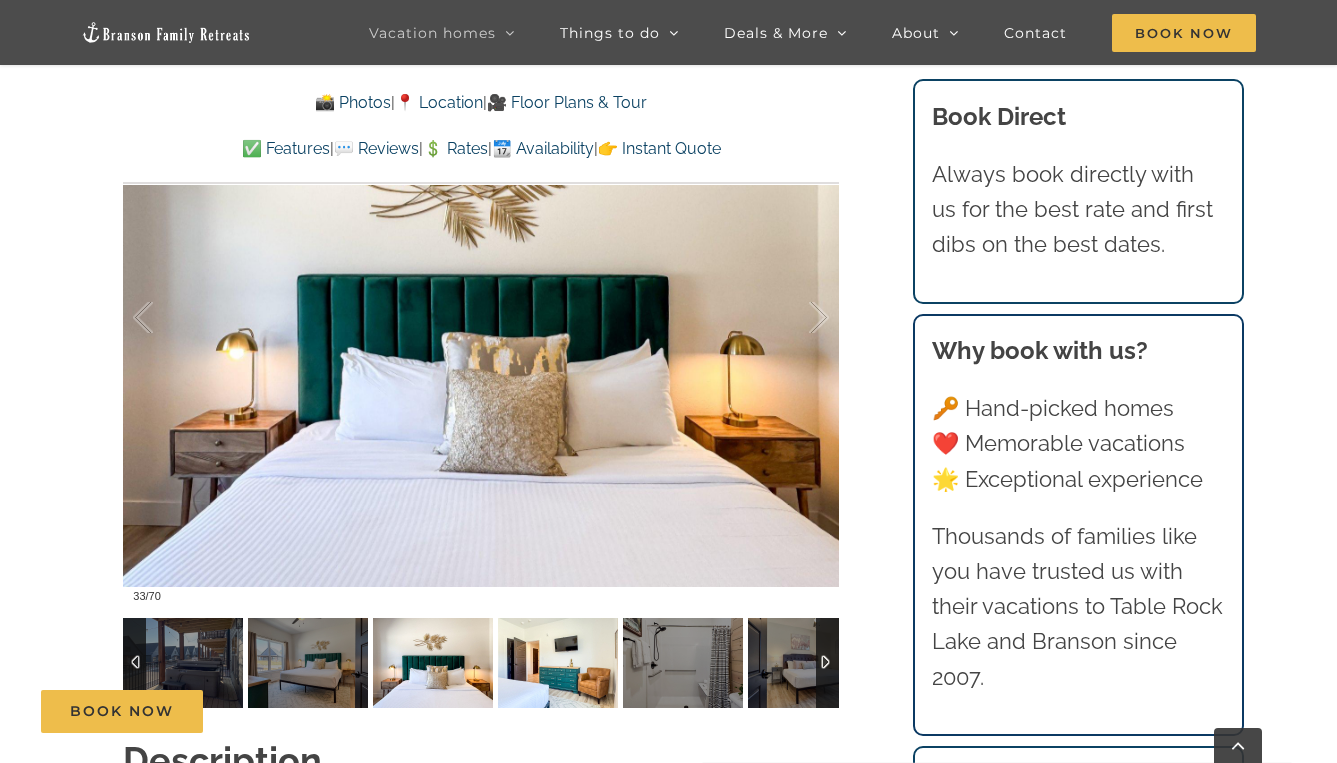 click at bounding box center [558, 663] 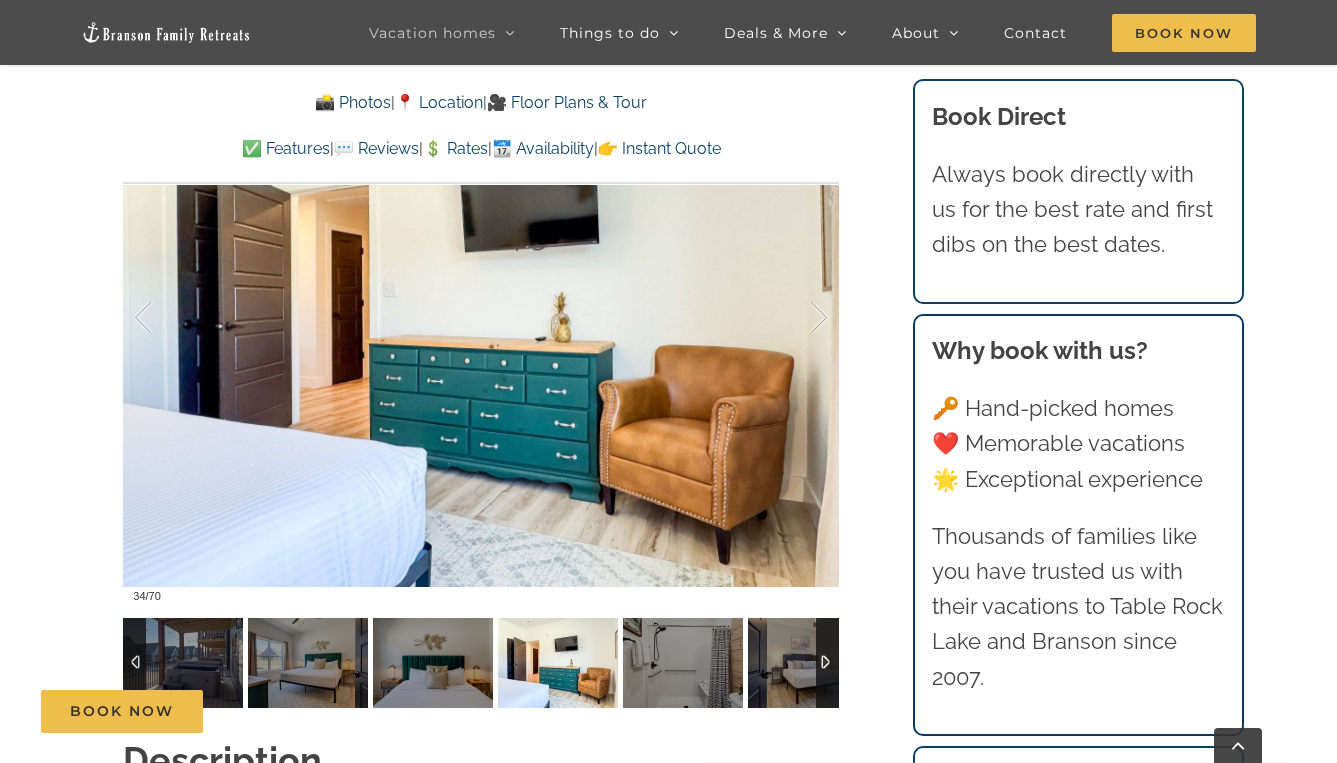 click at bounding box center [558, 663] 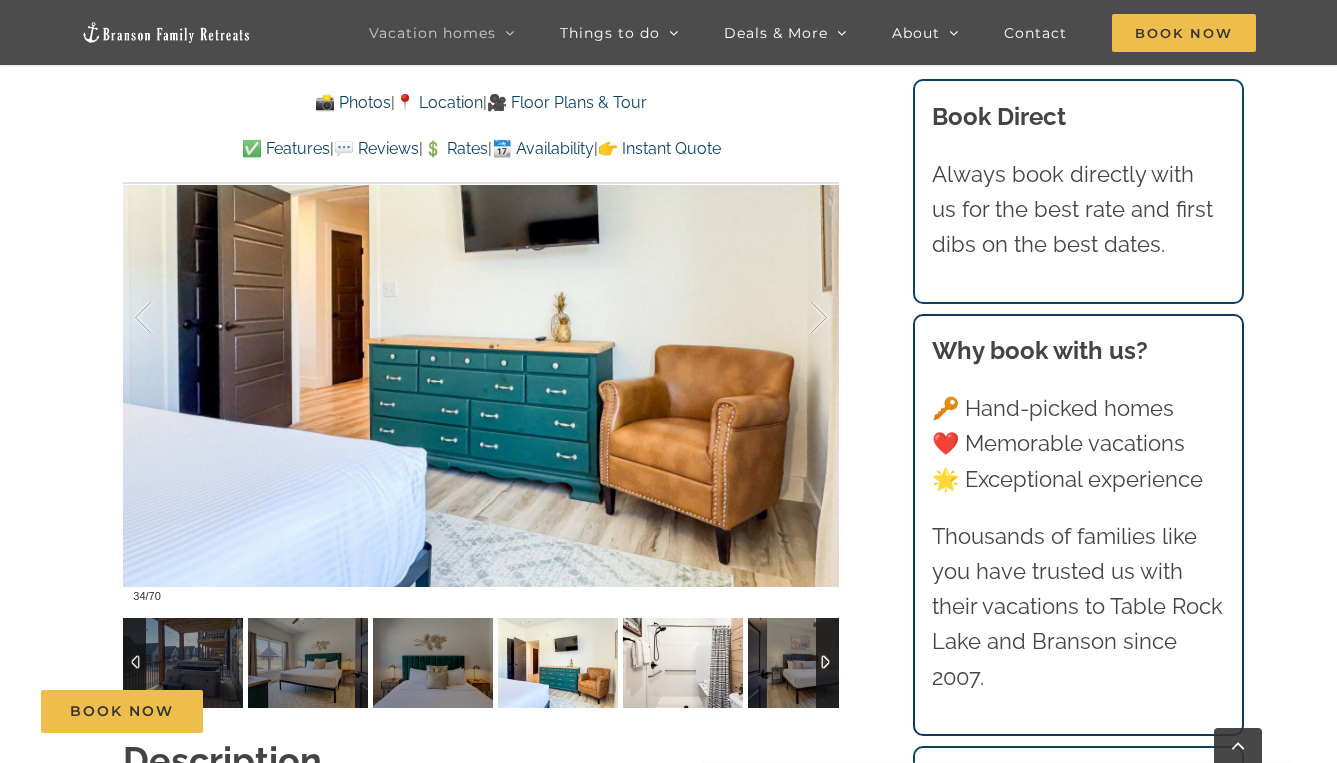 click at bounding box center (683, 663) 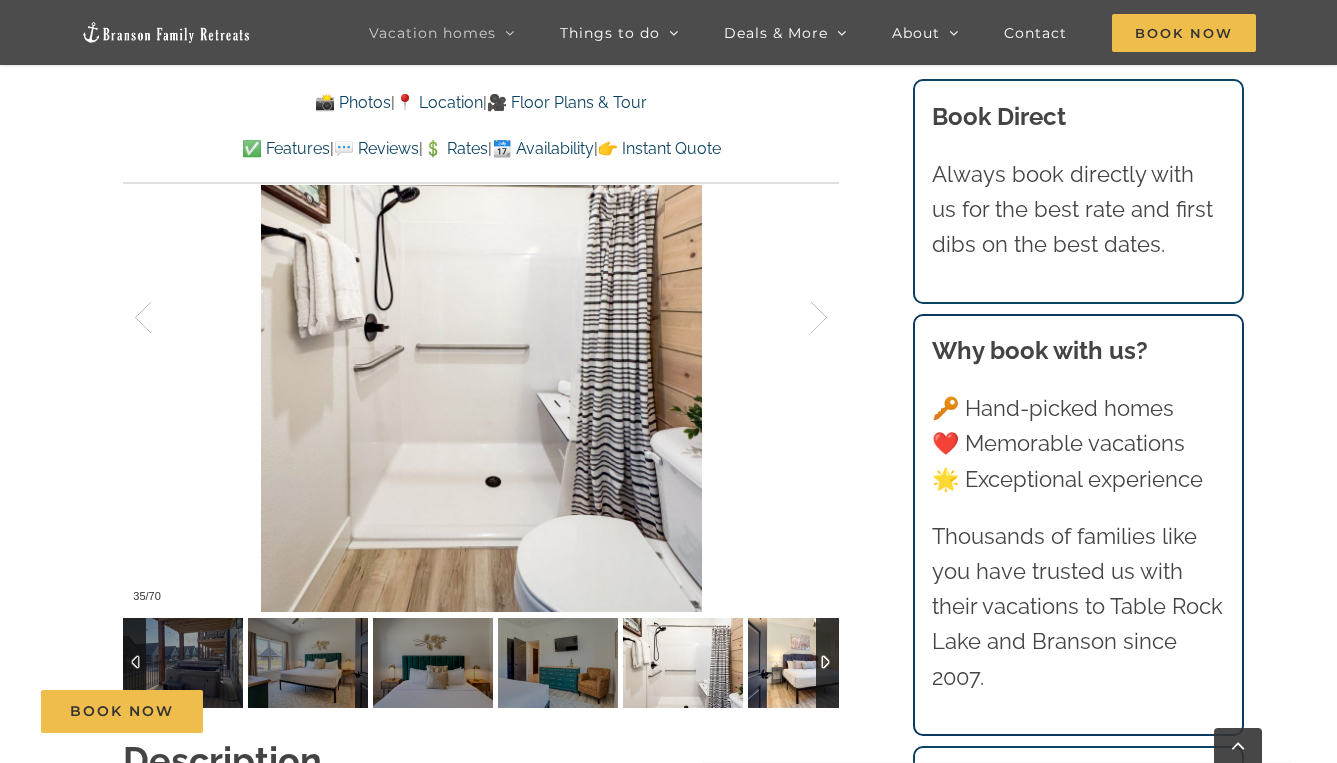click at bounding box center [808, 663] 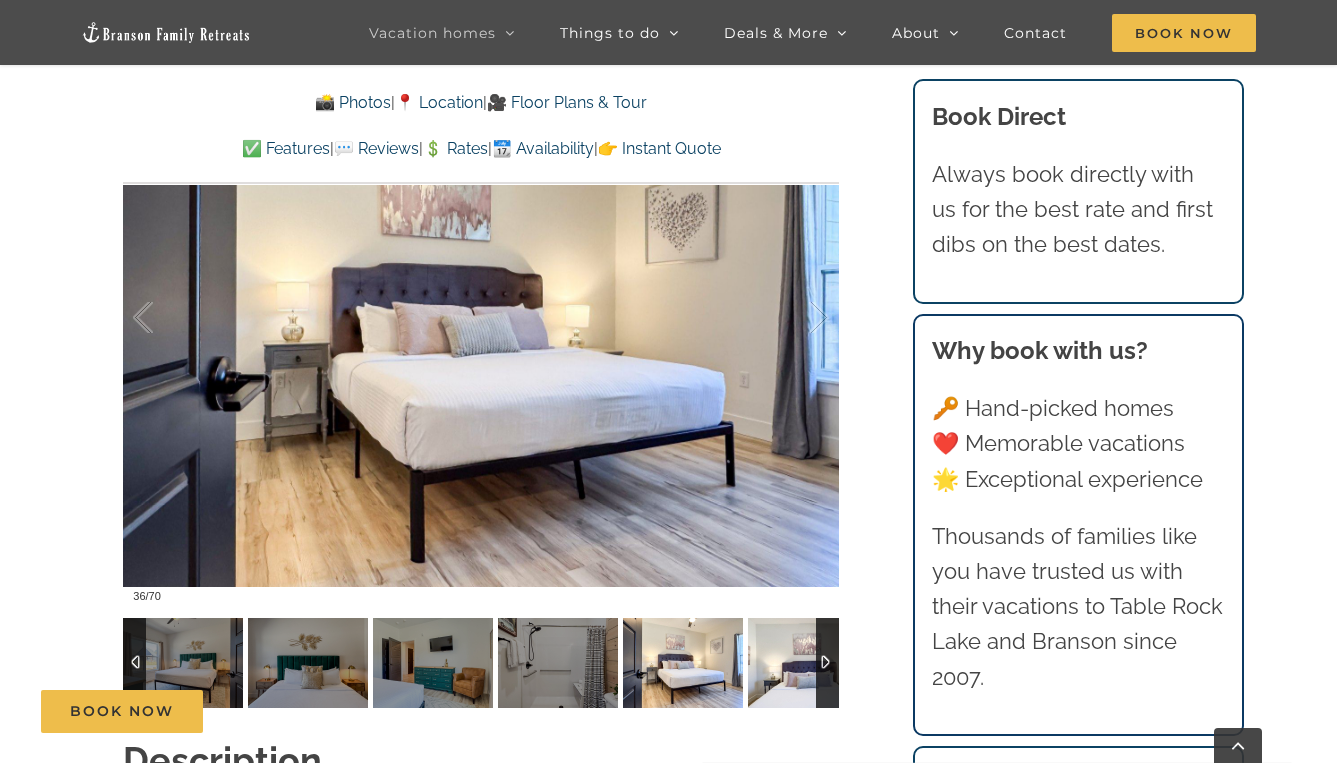 click at bounding box center [808, 663] 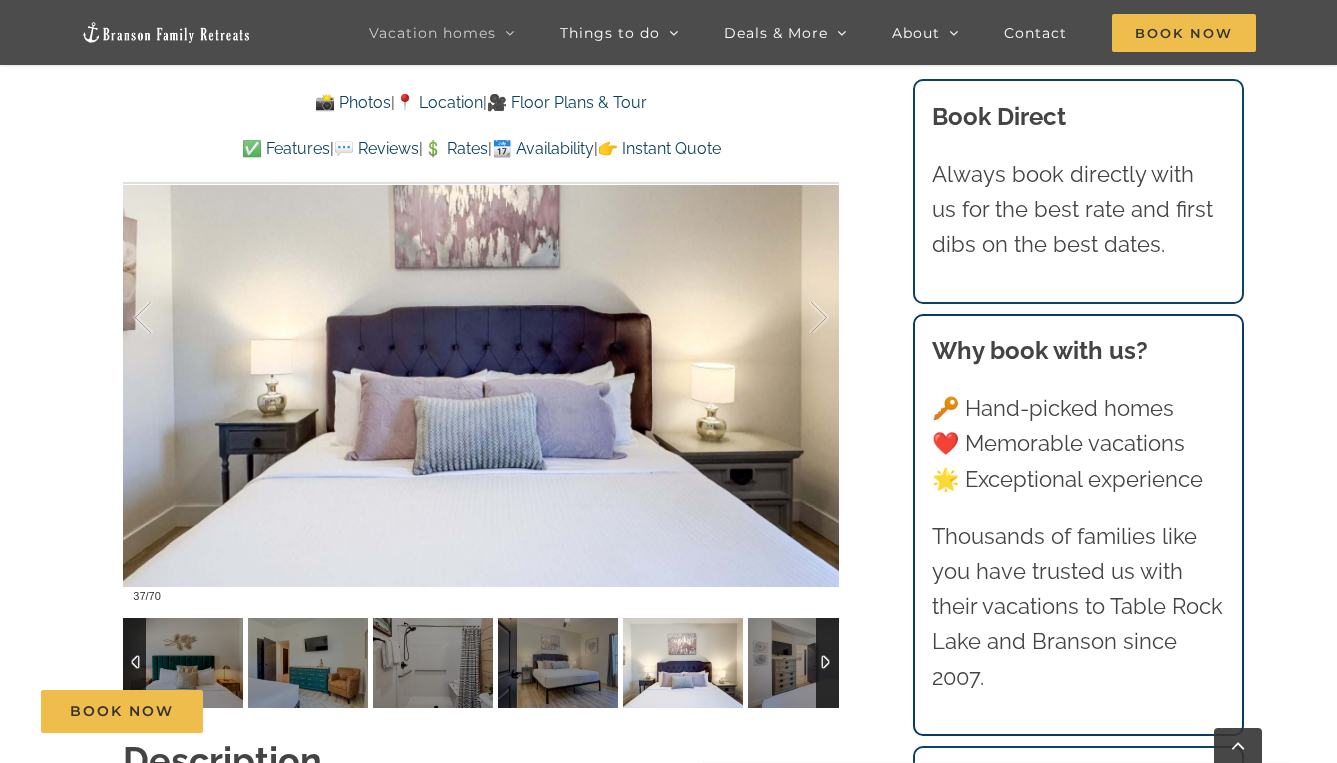 click at bounding box center (808, 663) 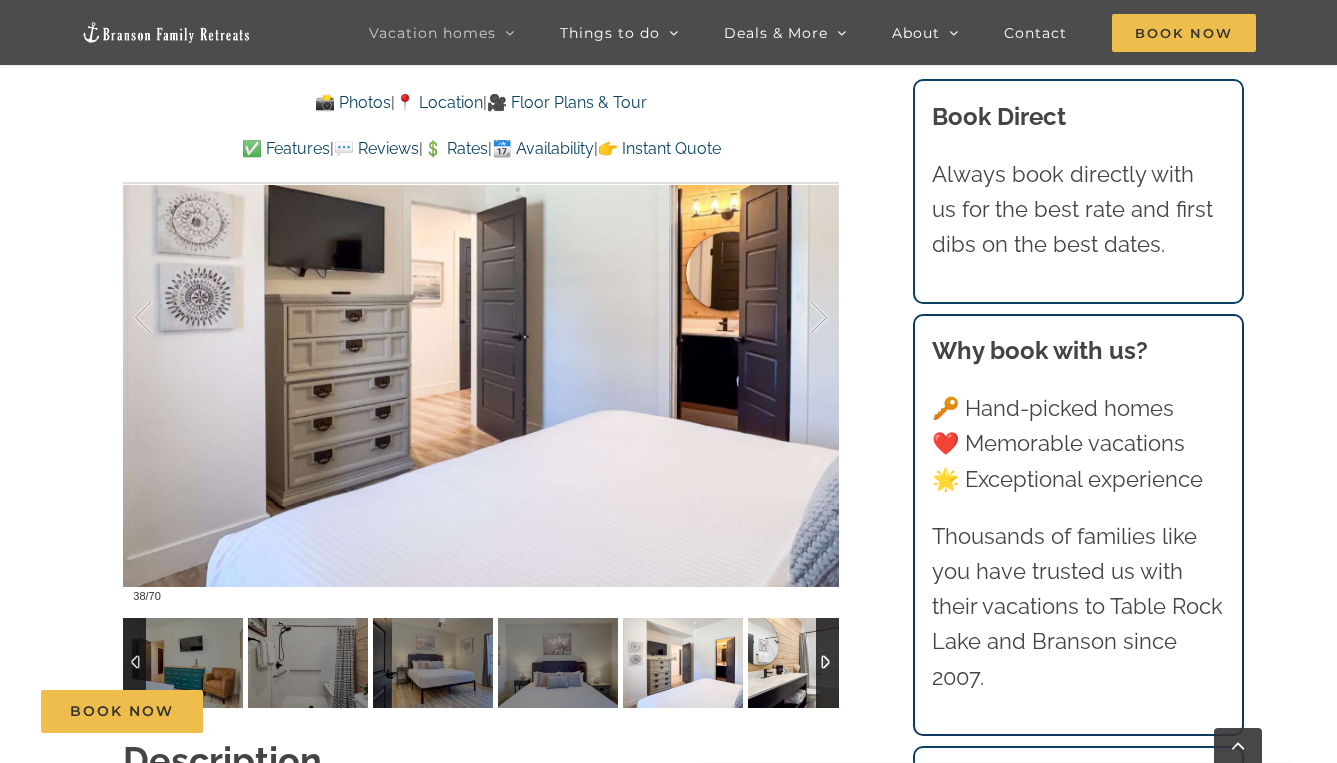 click at bounding box center (808, 663) 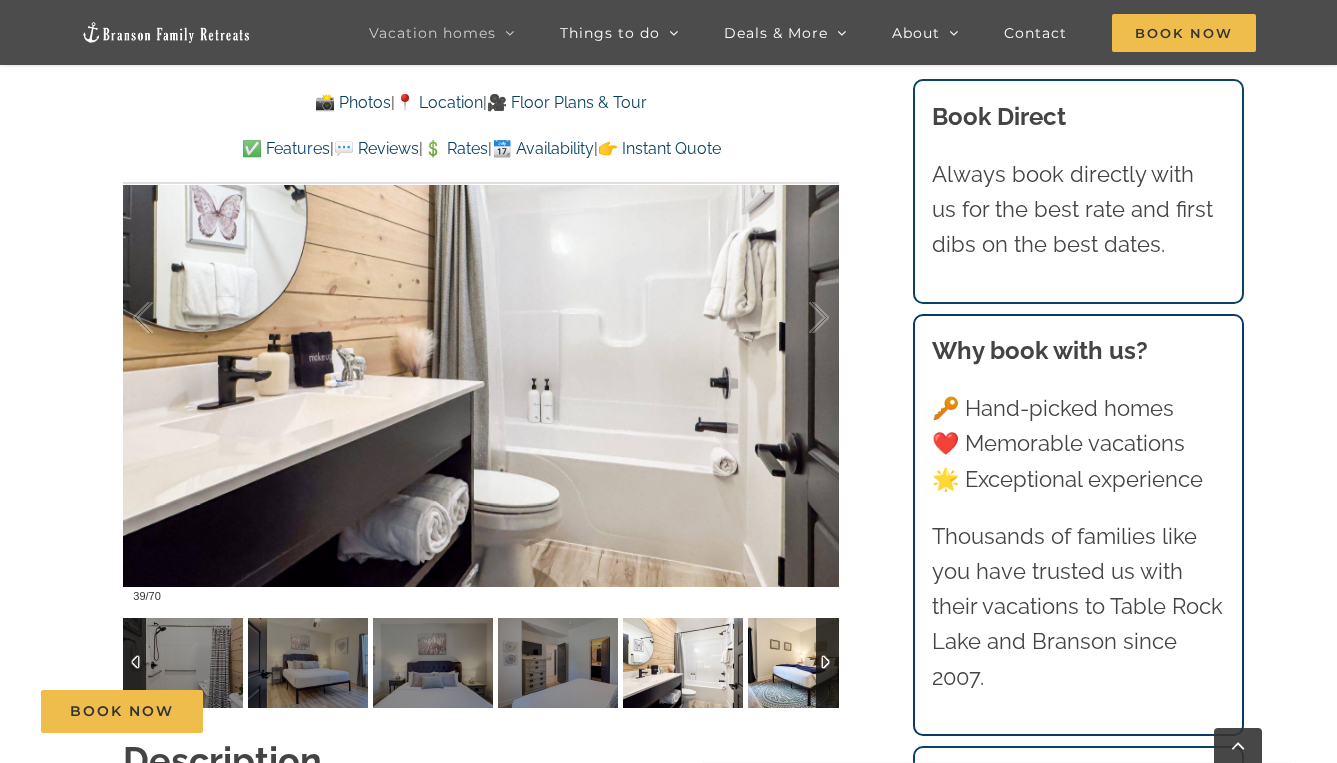 click at bounding box center [808, 663] 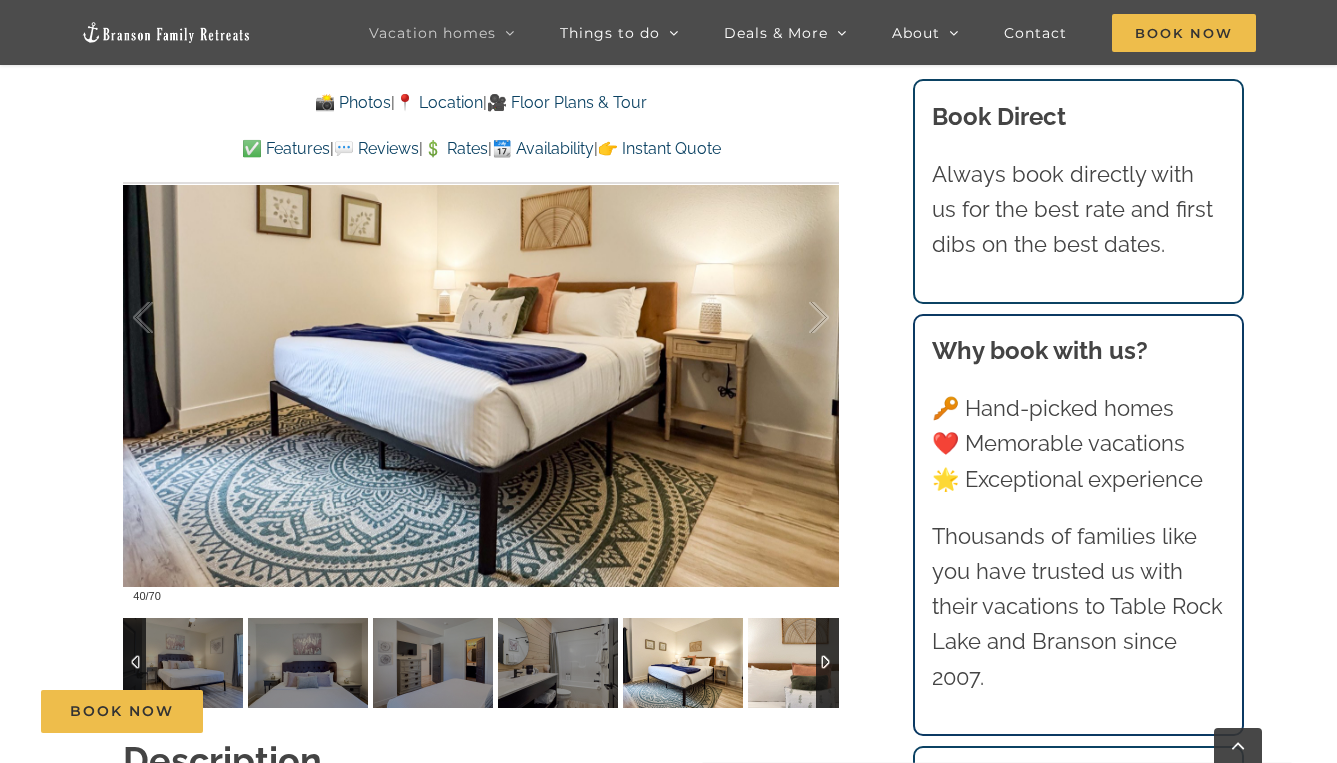 click at bounding box center (808, 663) 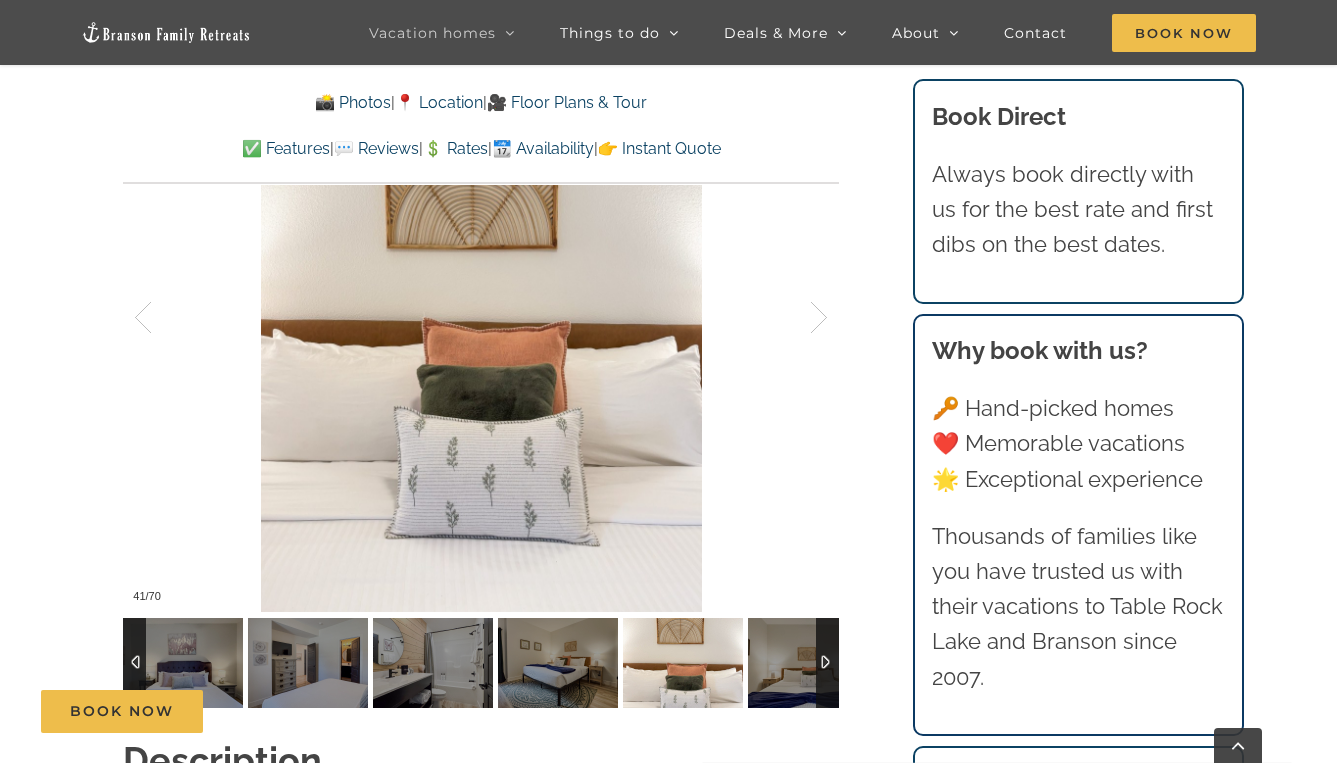 click at bounding box center [808, 663] 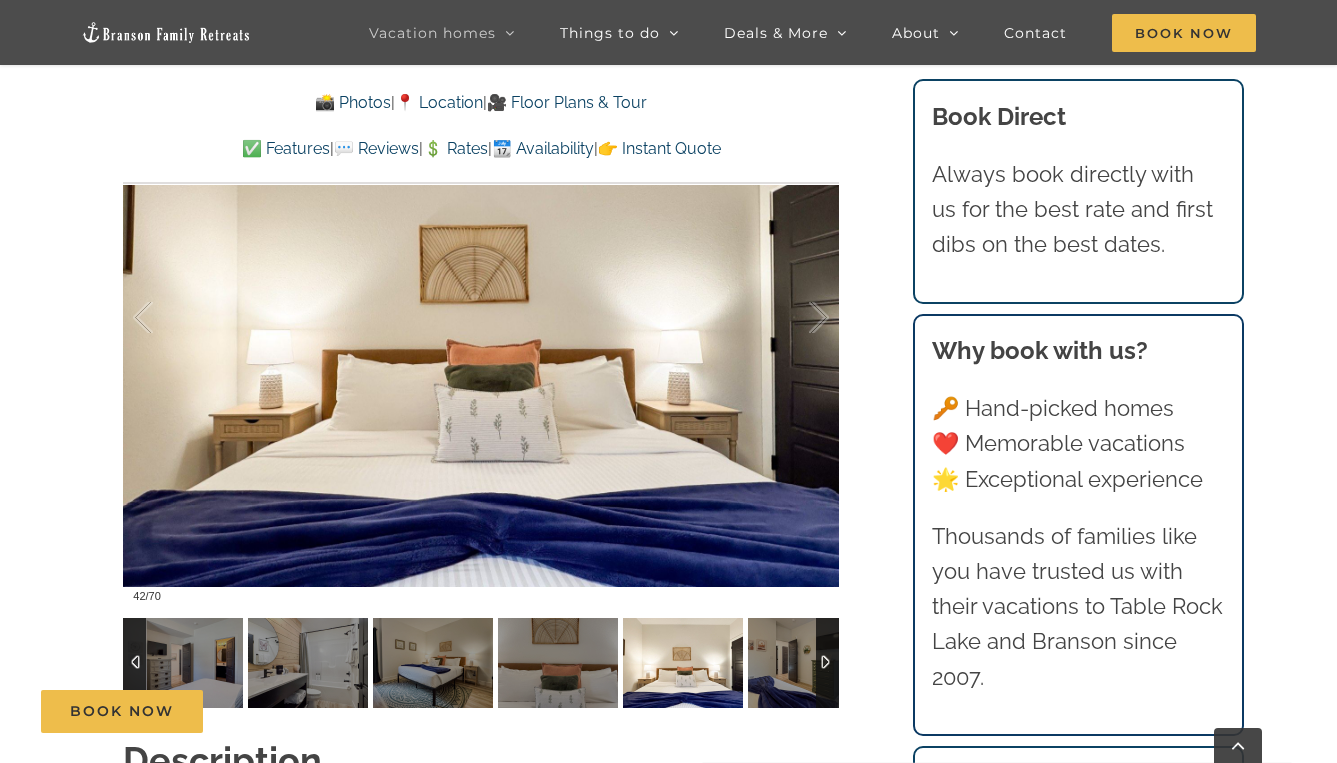 click at bounding box center [808, 663] 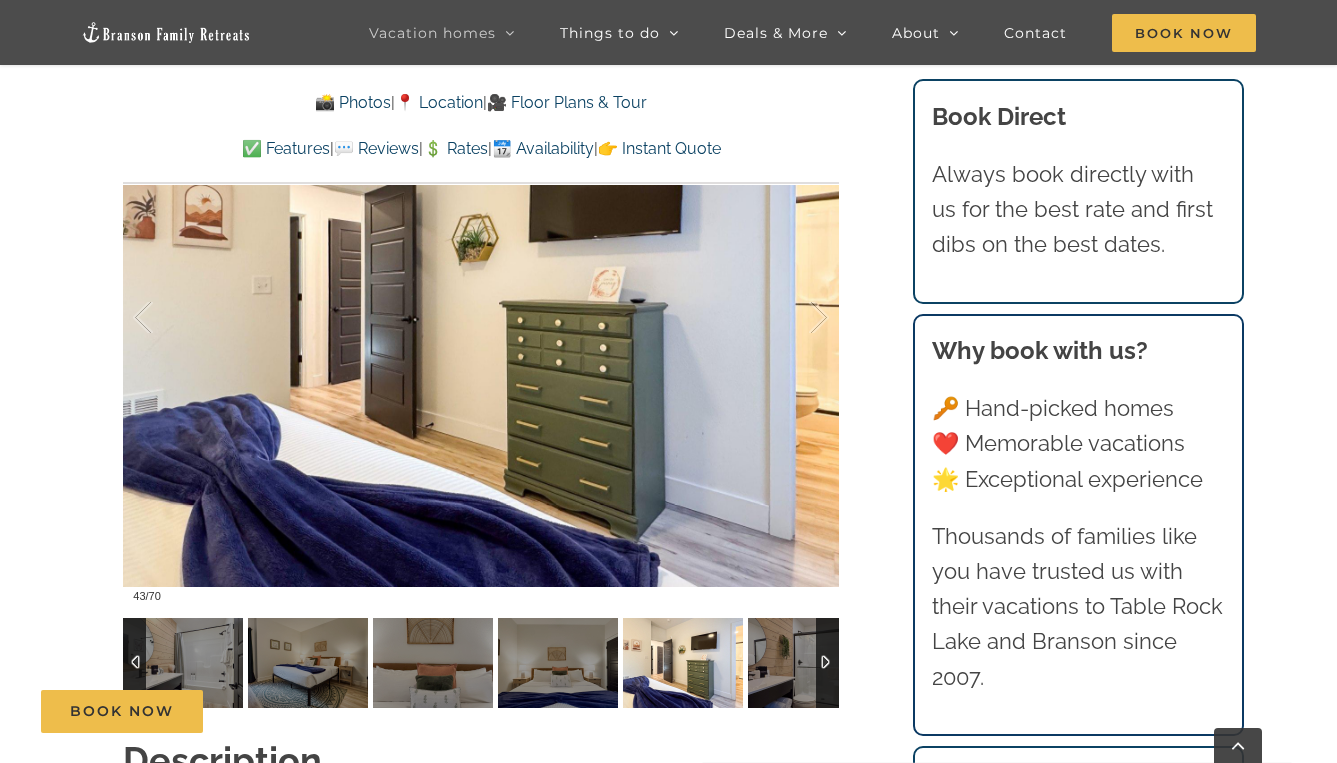 click at bounding box center (808, 663) 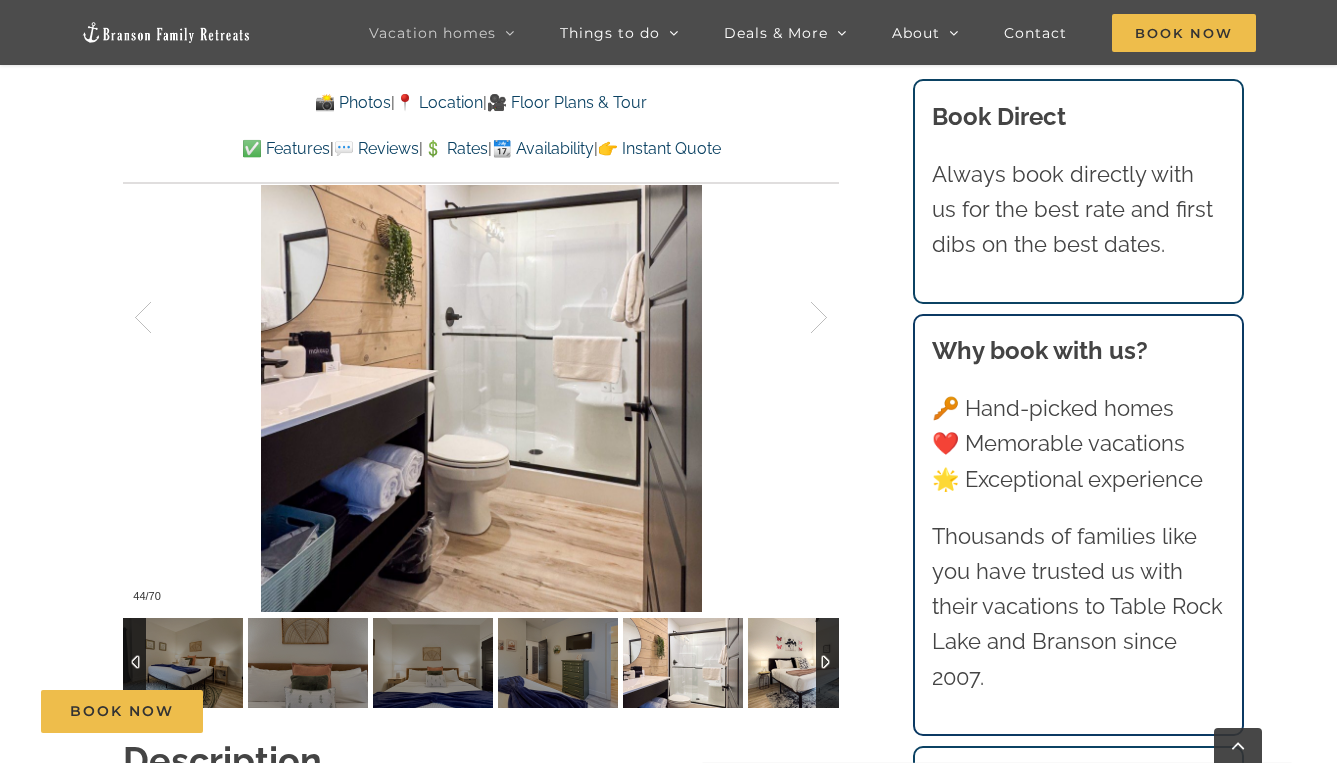 click at bounding box center (808, 663) 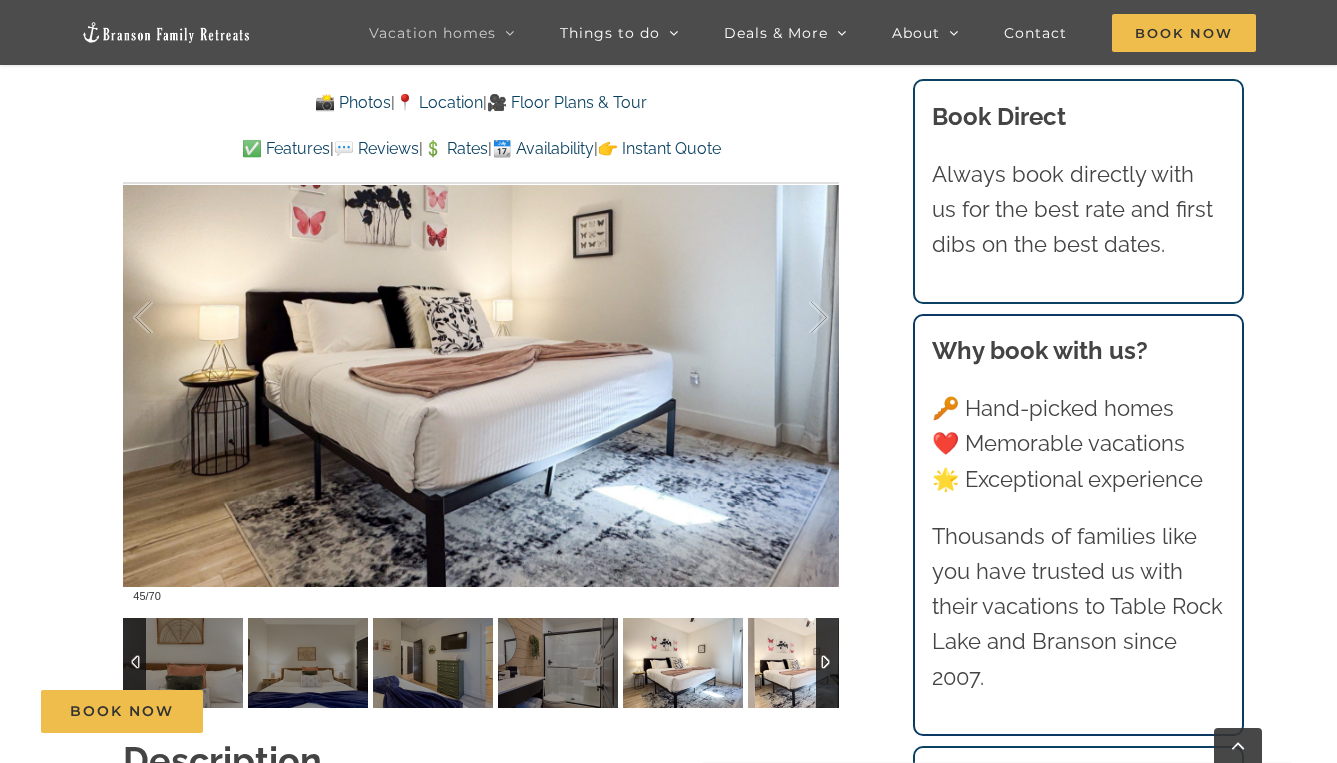 click at bounding box center (808, 663) 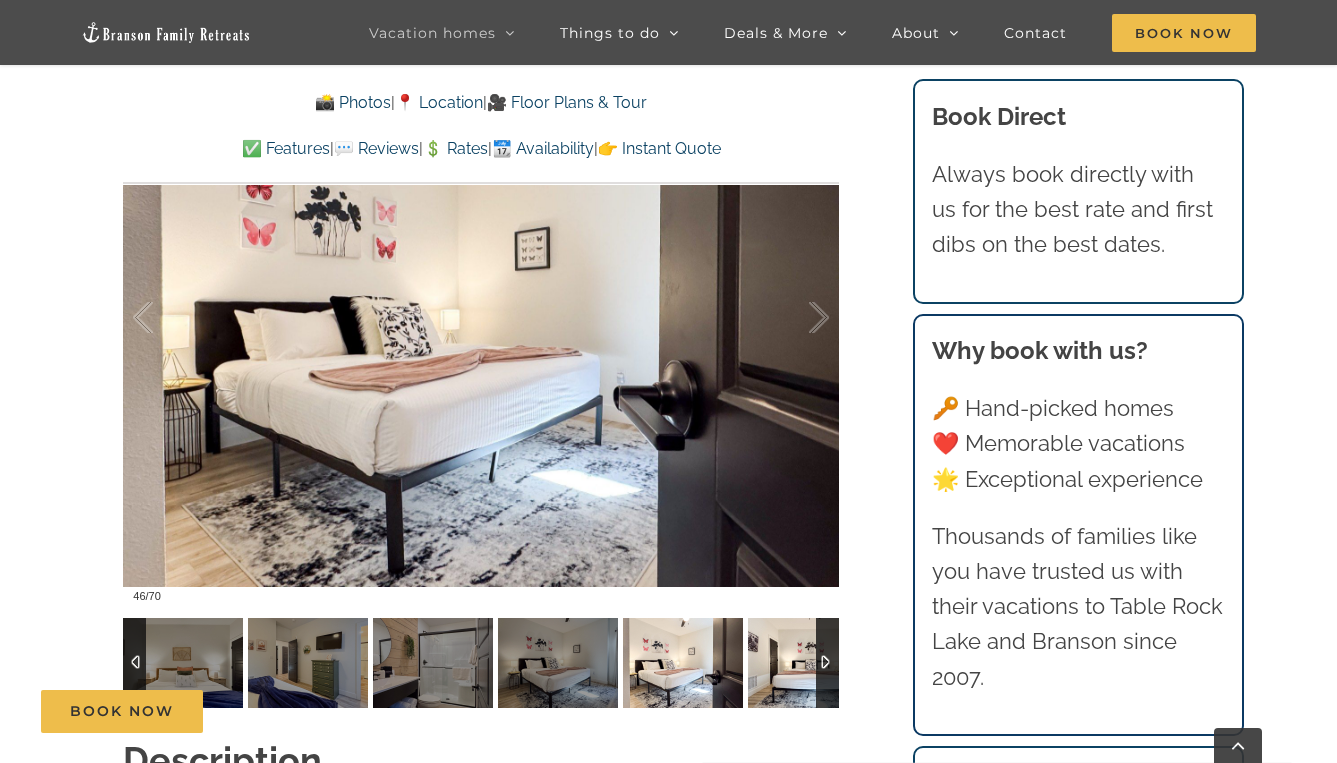 click at bounding box center [808, 663] 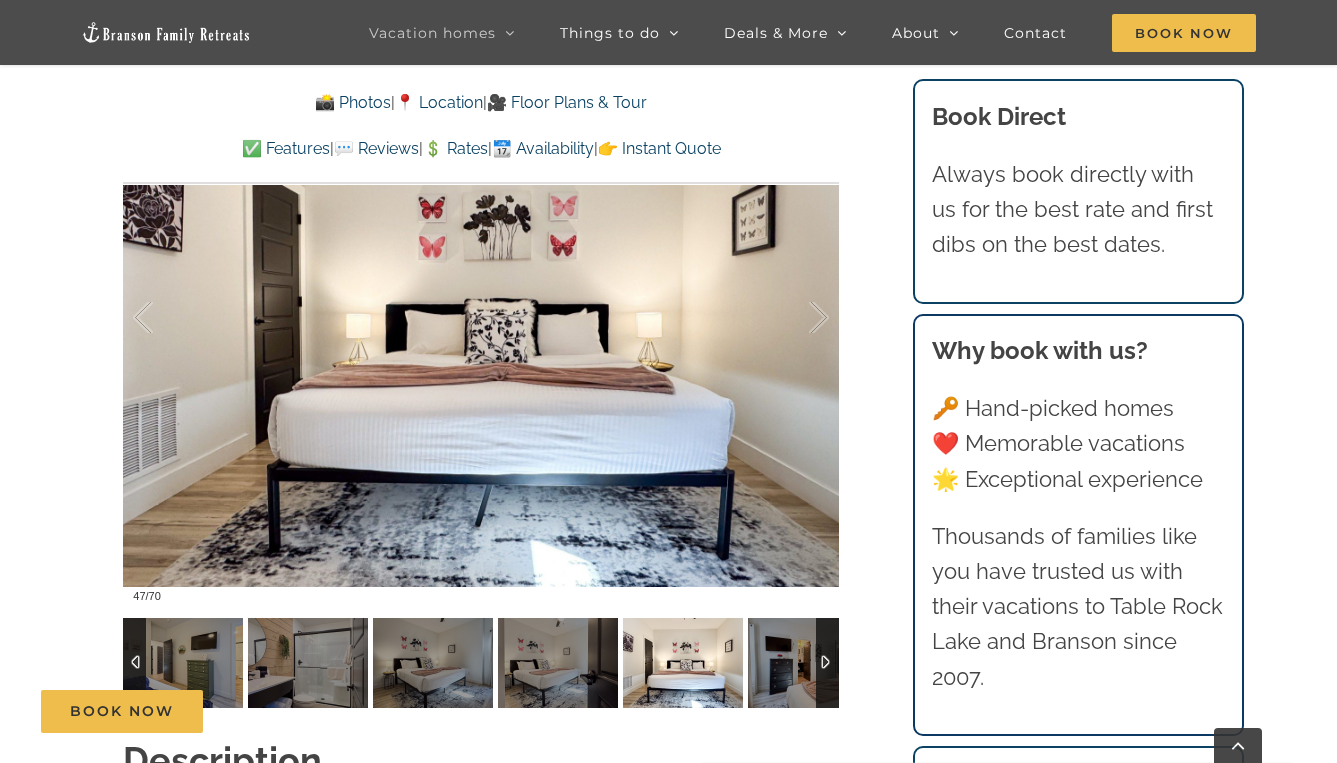 click at bounding box center [808, 663] 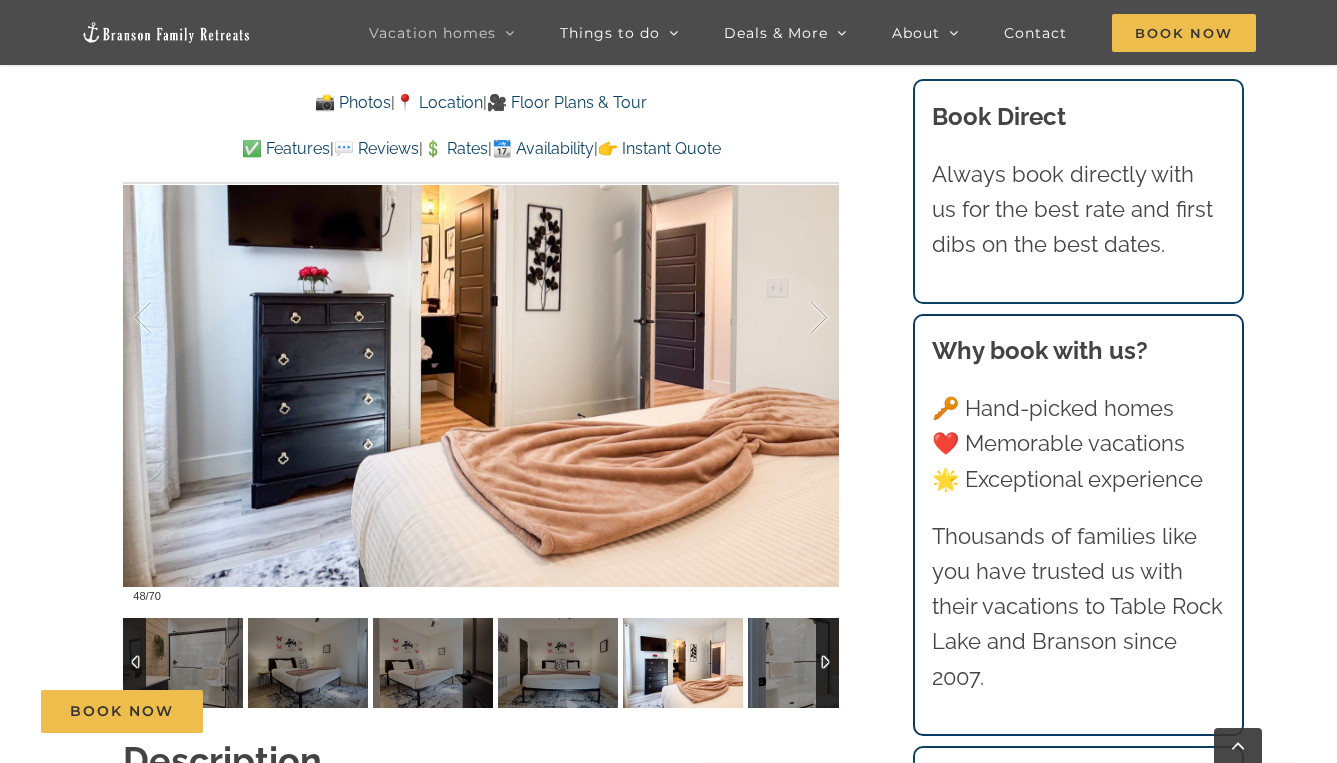 click at bounding box center [808, 663] 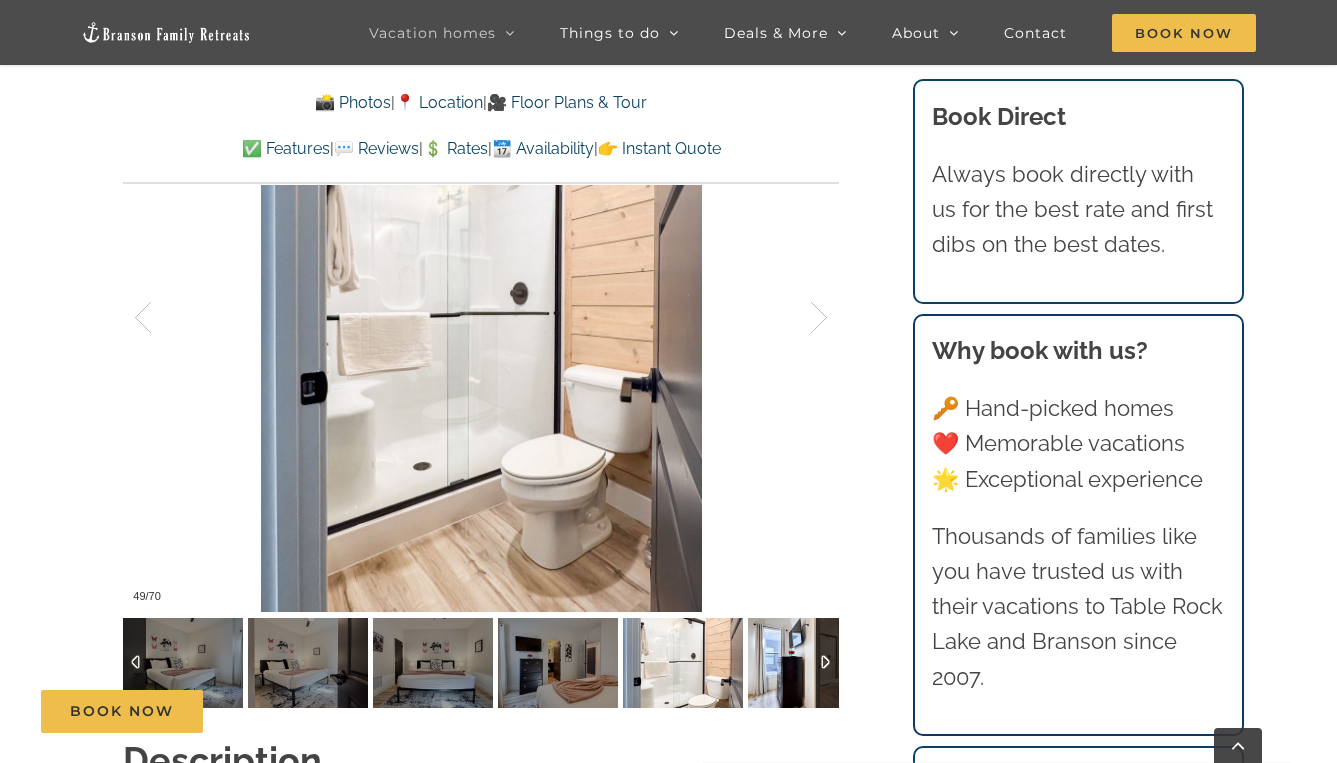 click at bounding box center (808, 663) 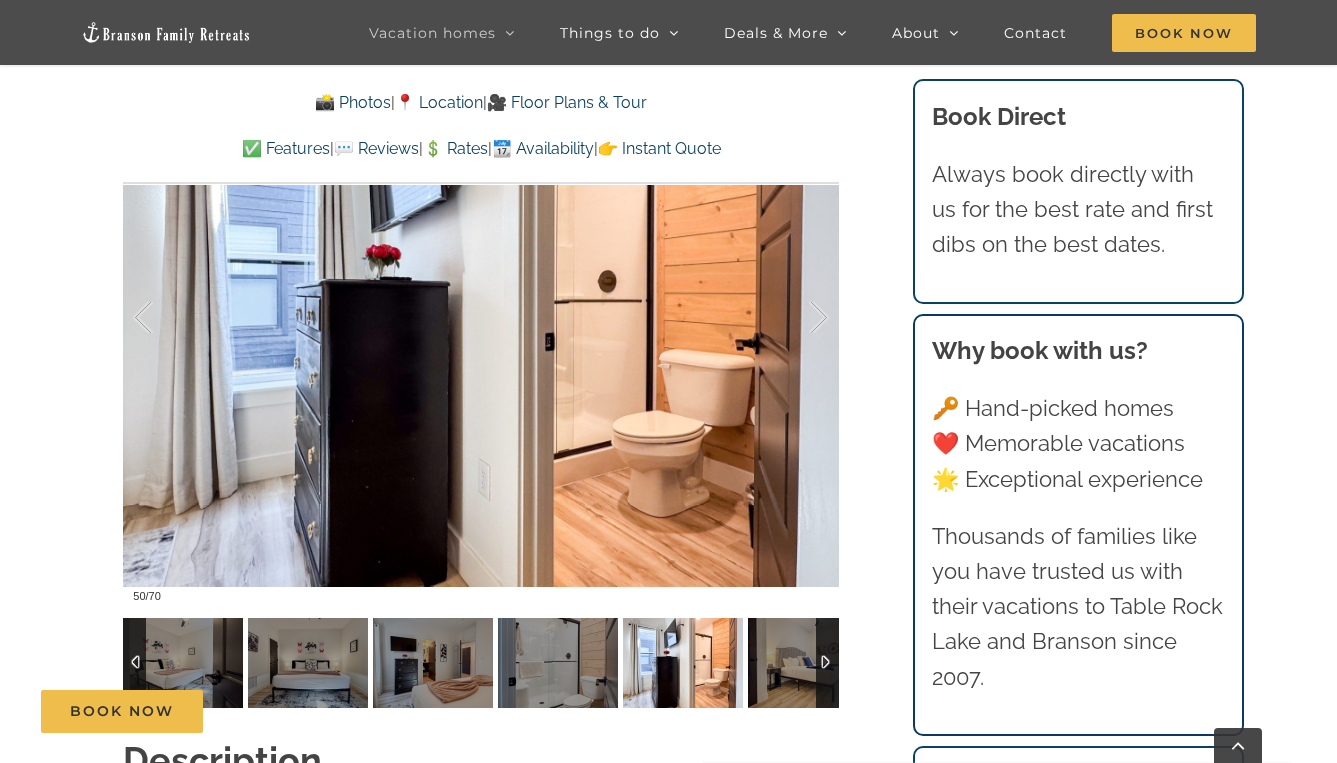 click at bounding box center (808, 663) 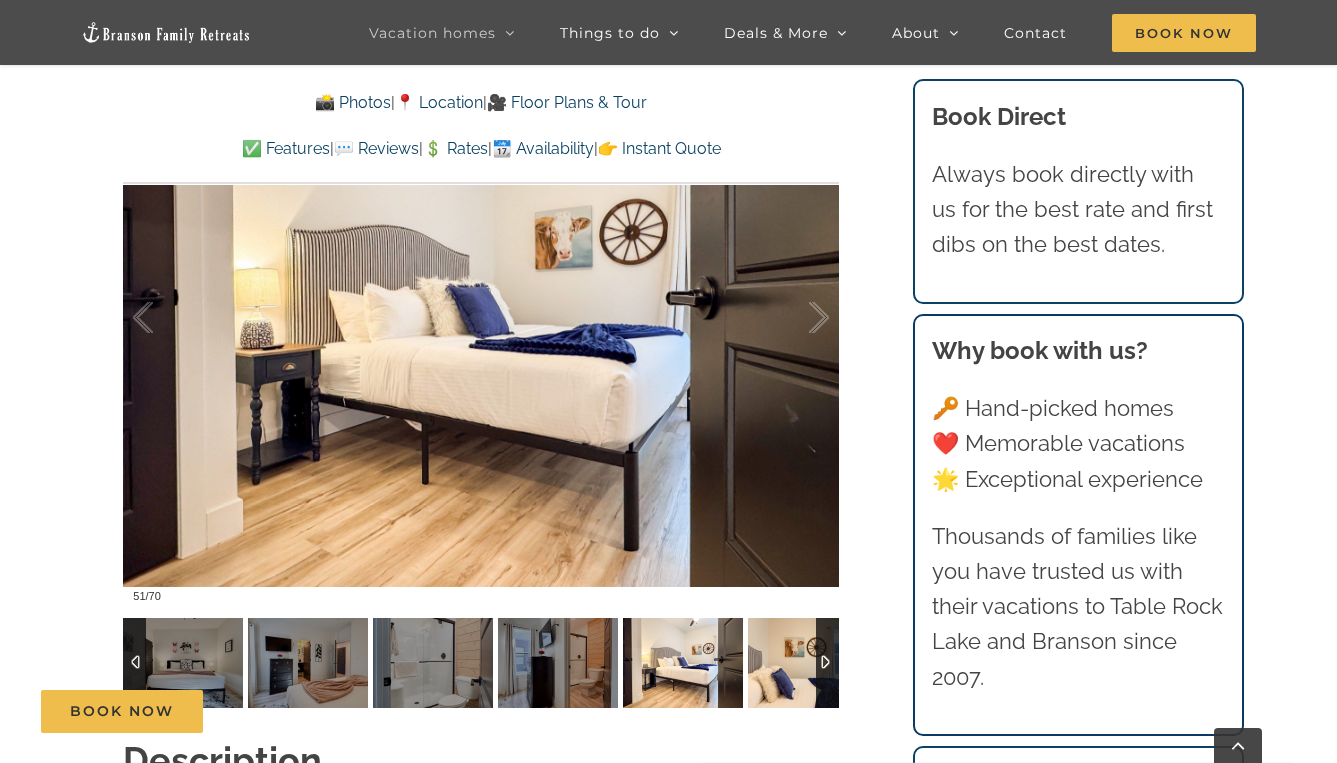 click at bounding box center (808, 663) 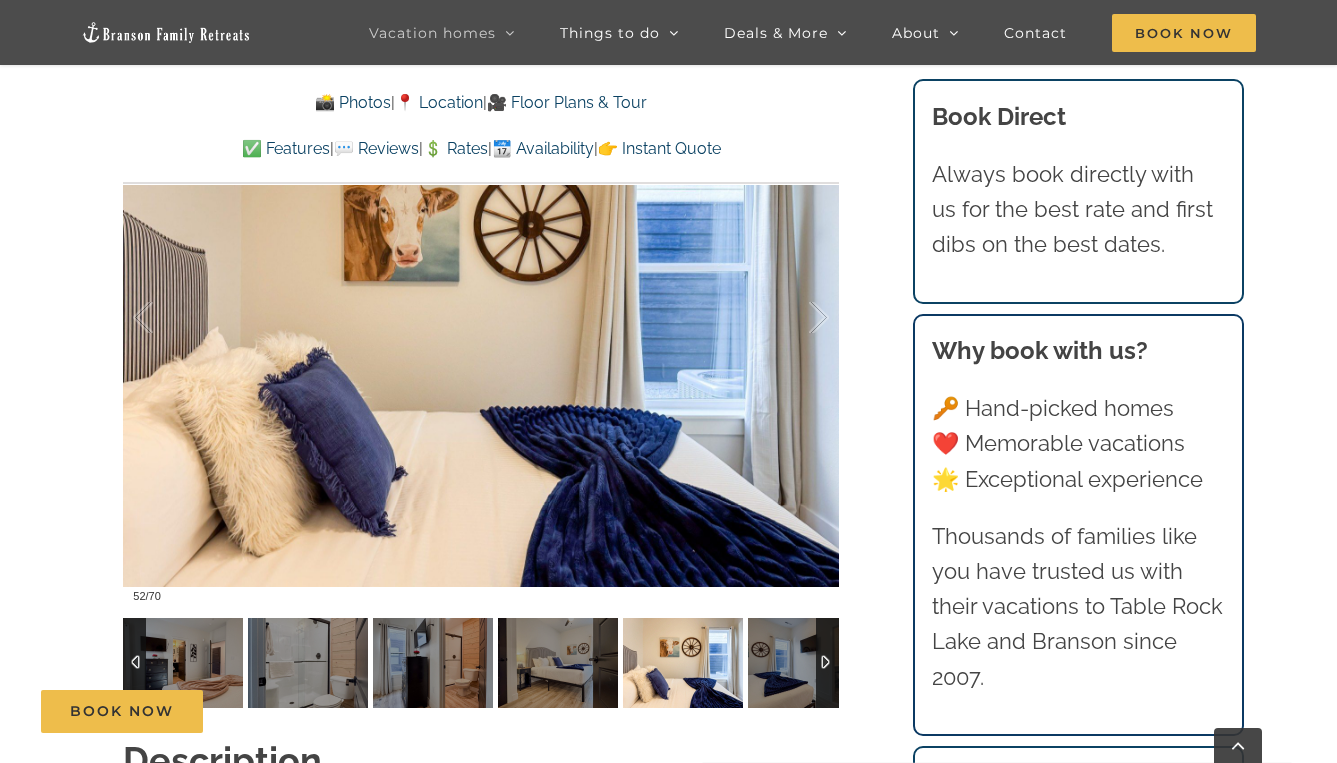 click at bounding box center [827, 663] 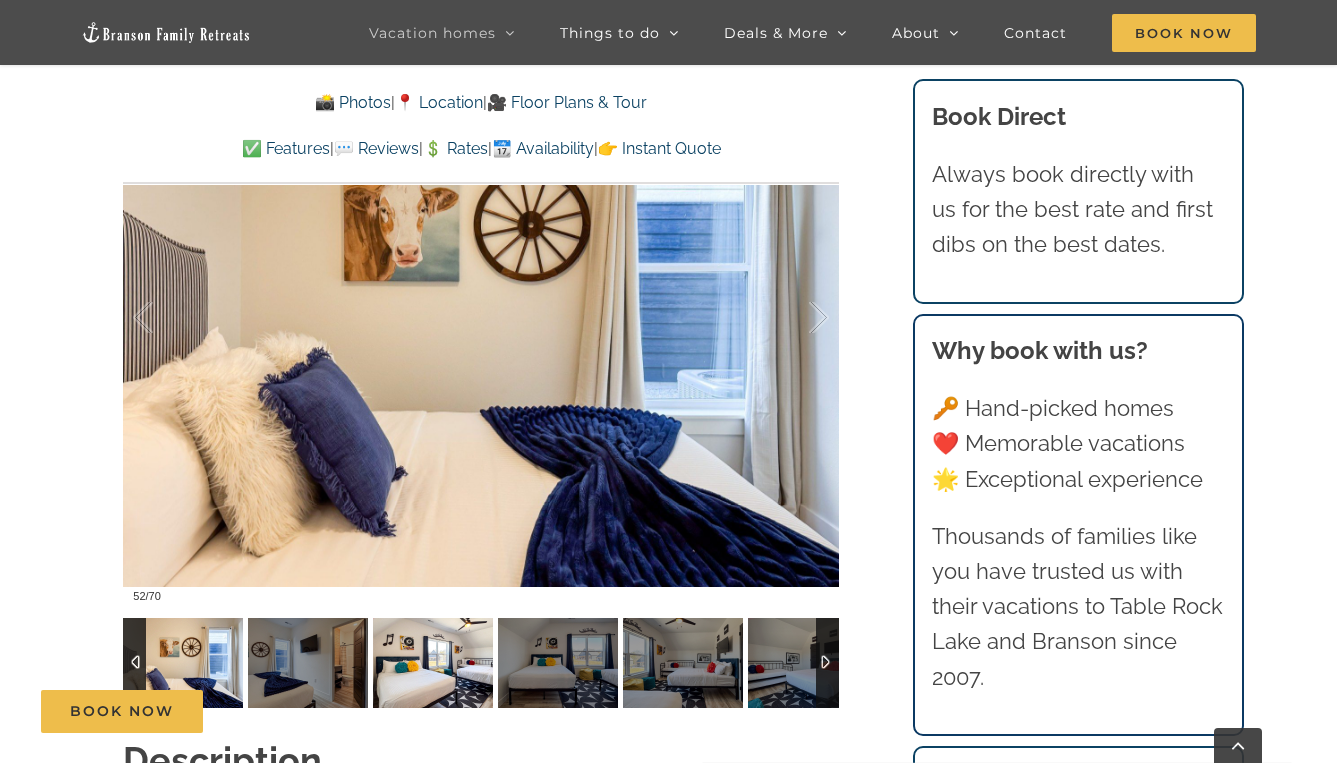 click at bounding box center [433, 663] 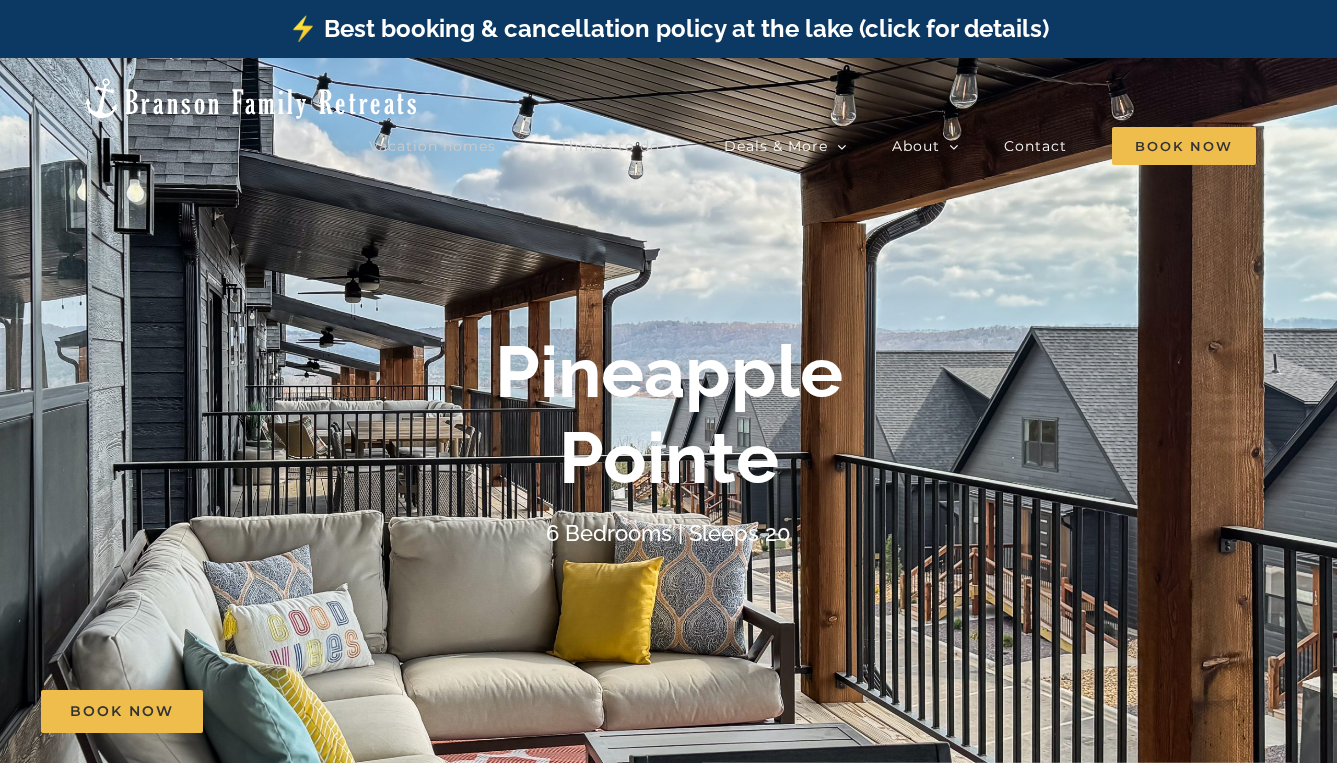 scroll, scrollTop: 0, scrollLeft: 0, axis: both 